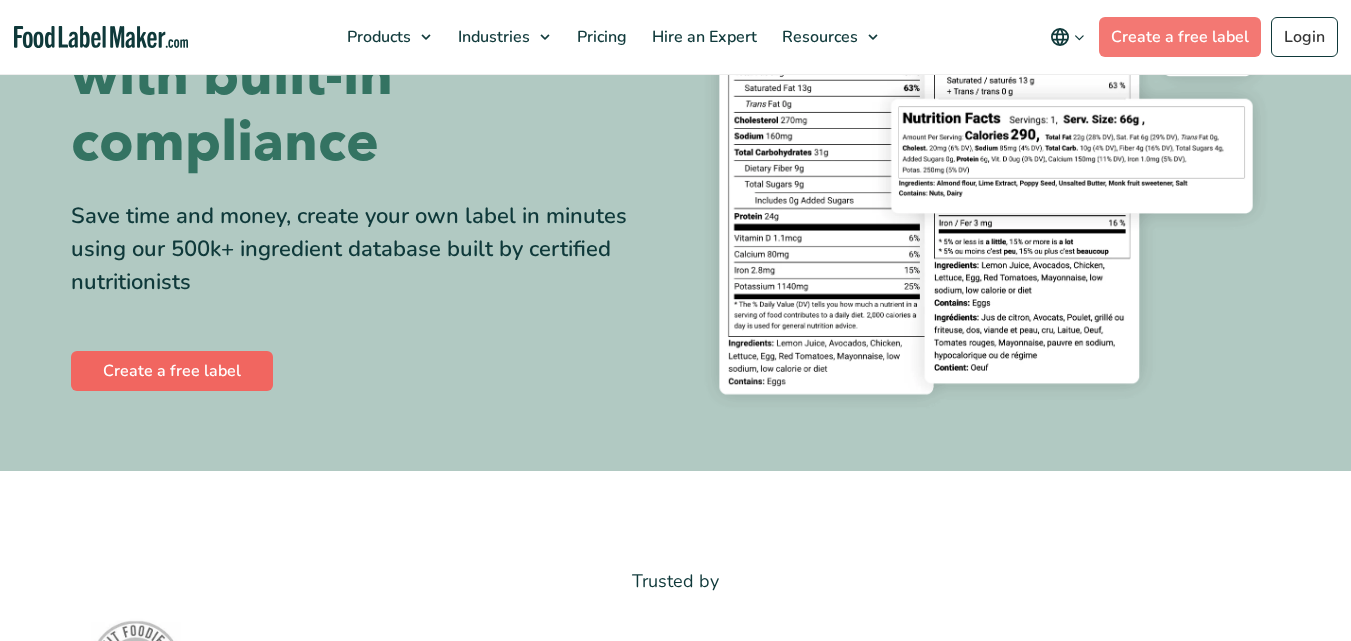 scroll, scrollTop: 300, scrollLeft: 0, axis: vertical 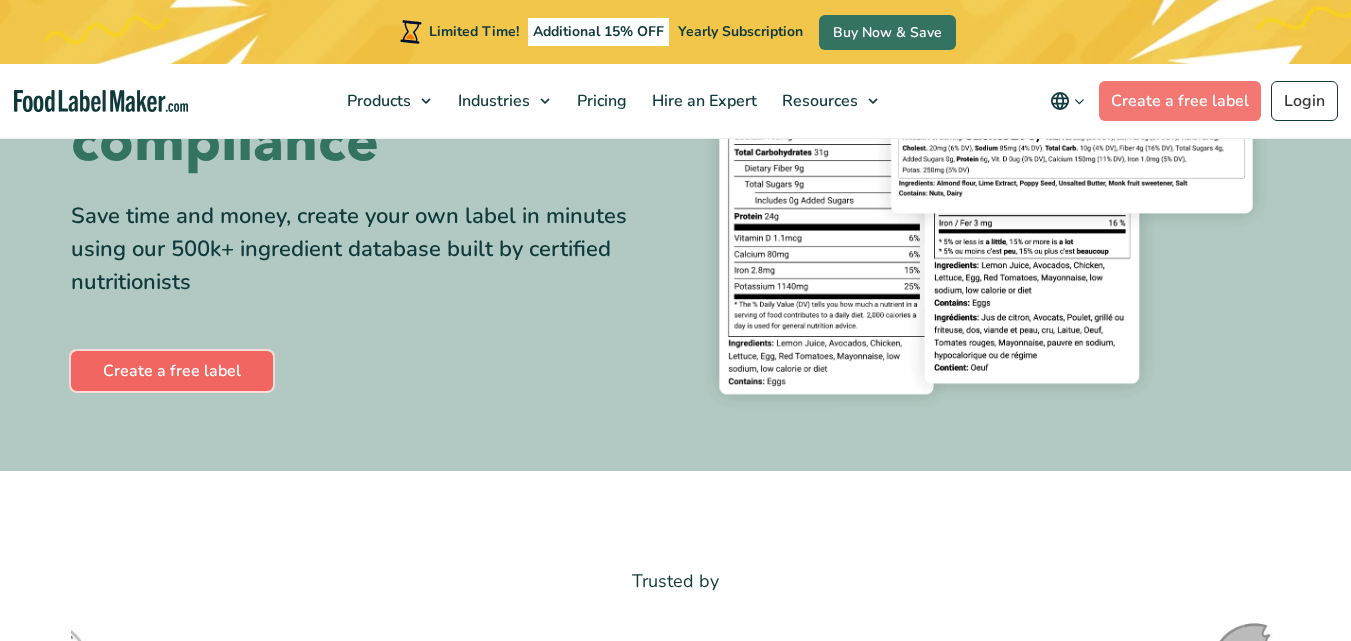 click on "Create a free label" at bounding box center [172, 371] 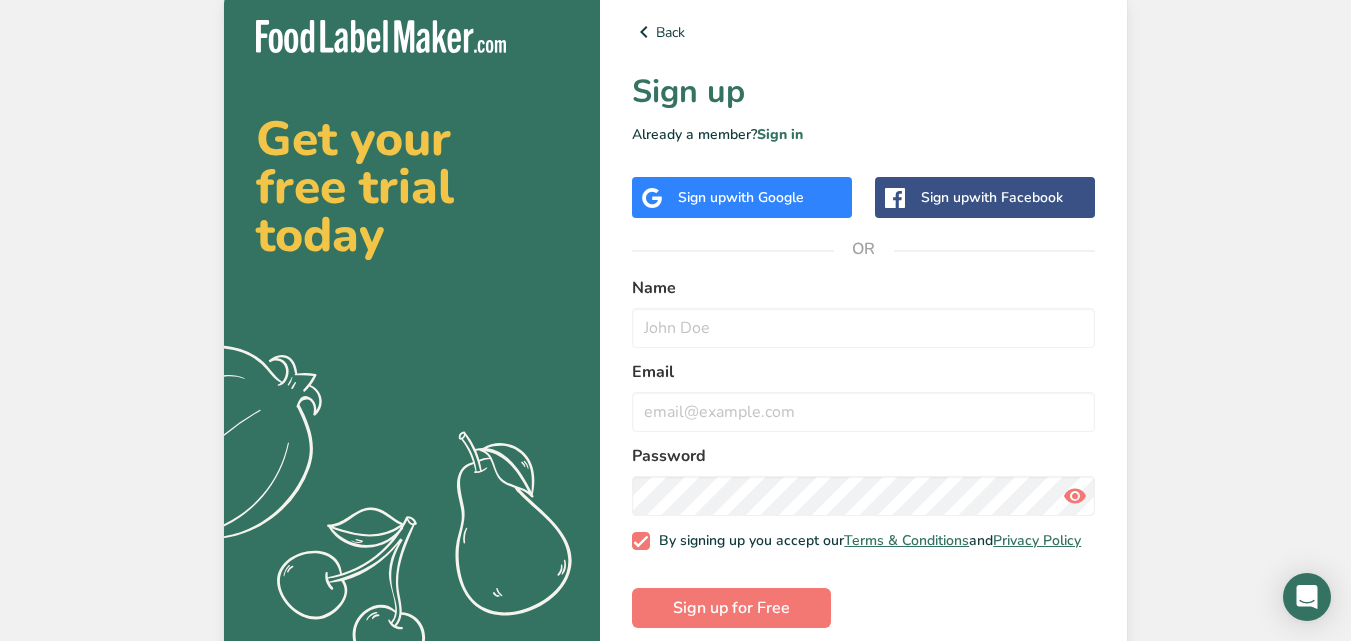 scroll, scrollTop: 0, scrollLeft: 0, axis: both 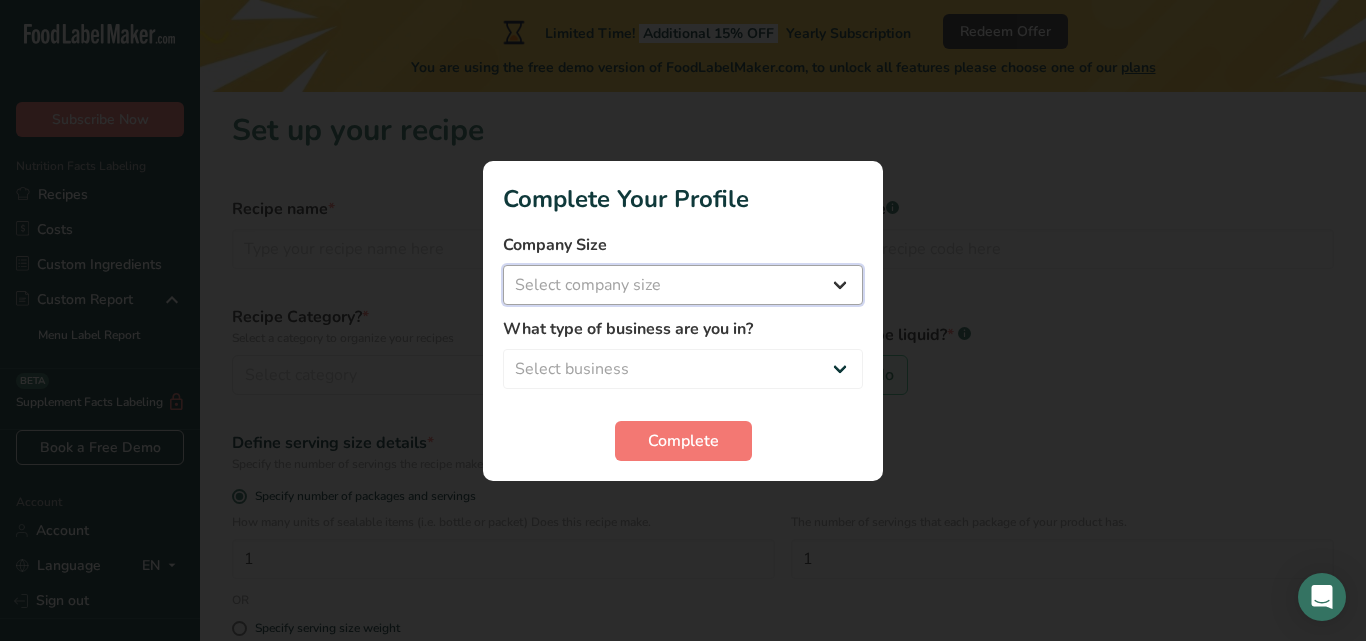 click on "Select company size
Fewer than 10 Employees
10 to 50 Employees
51 to 500 Employees
Over 500 Employees" at bounding box center (683, 285) 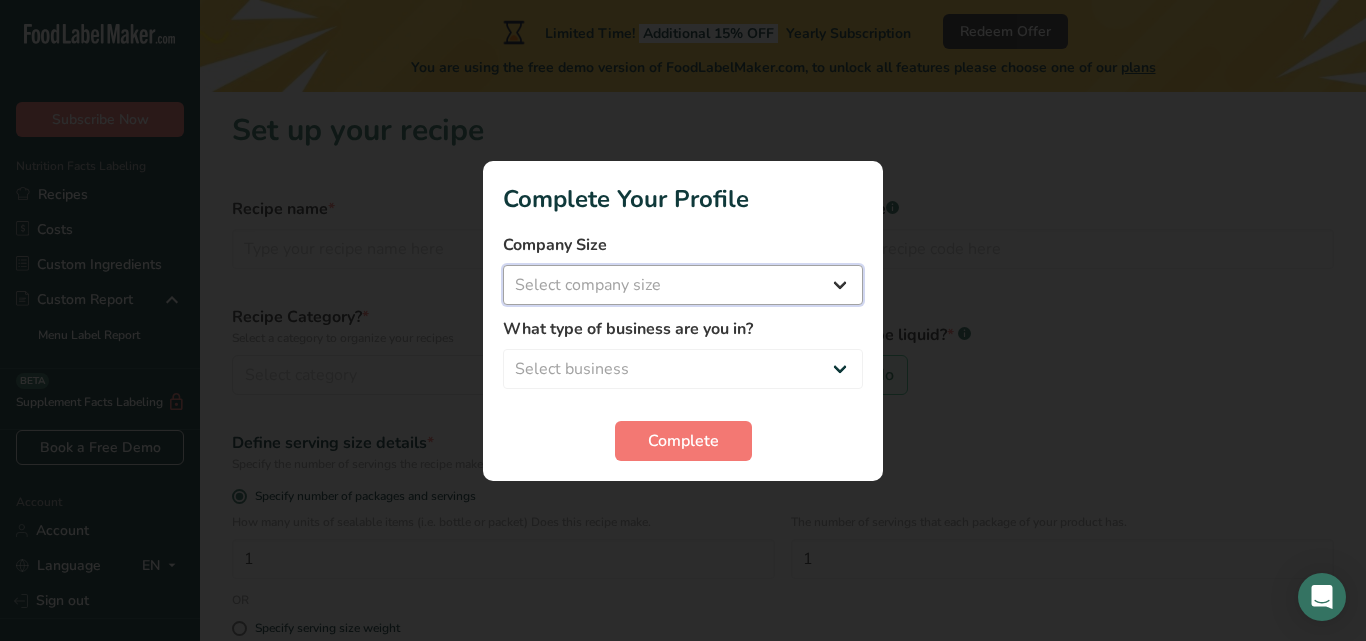 select on "2" 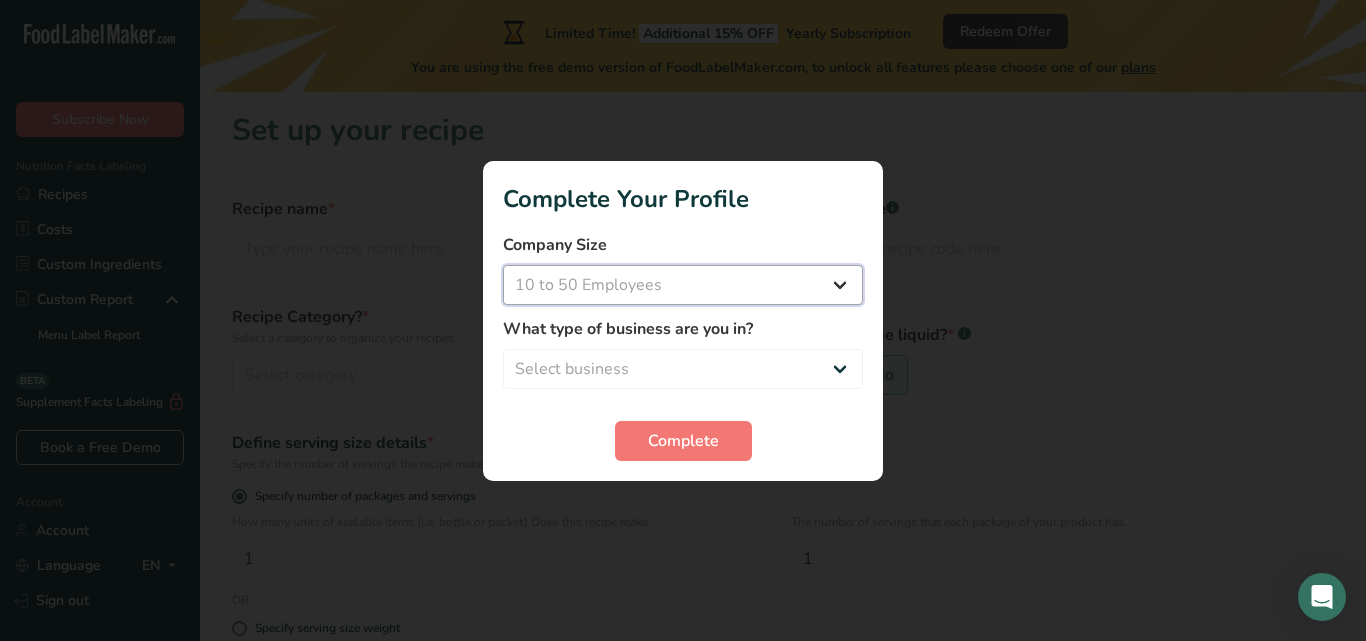 click on "Select company size
Fewer than 10 Employees
10 to 50 Employees
51 to 500 Employees
Over 500 Employees" at bounding box center [683, 285] 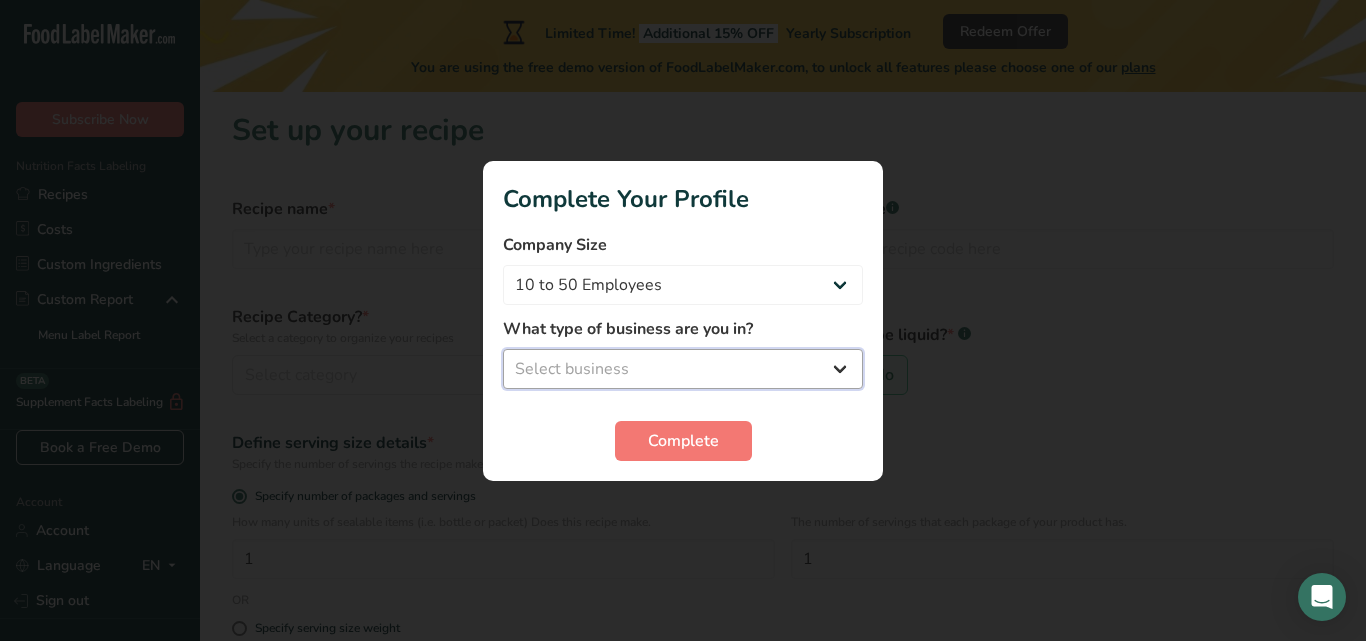 click on "Select business
Packaged Food Manufacturer
Restaurant & Cafe
Bakery
Meal Plans & Catering Company
Nutritionist
Food Blogger
Personal Trainer
Other" at bounding box center (683, 369) 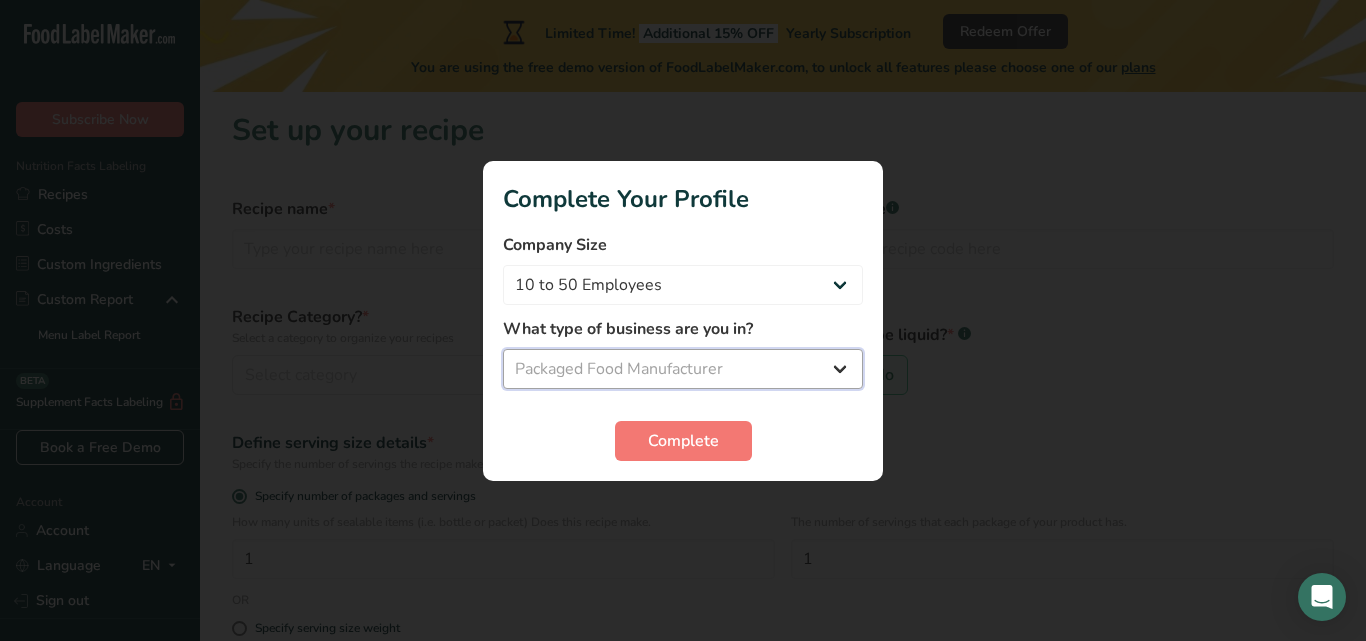 click on "Select business
Packaged Food Manufacturer
Restaurant & Cafe
Bakery
Meal Plans & Catering Company
Nutritionist
Food Blogger
Personal Trainer
Other" at bounding box center [683, 369] 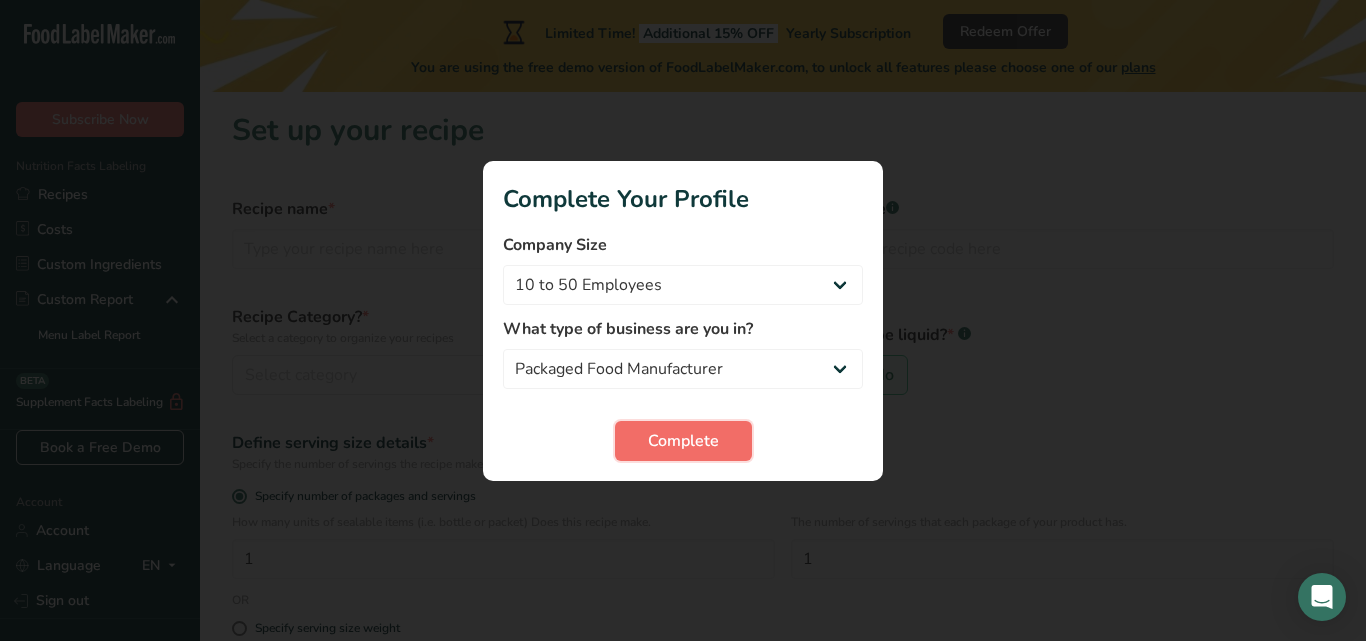 click on "Complete" at bounding box center (683, 441) 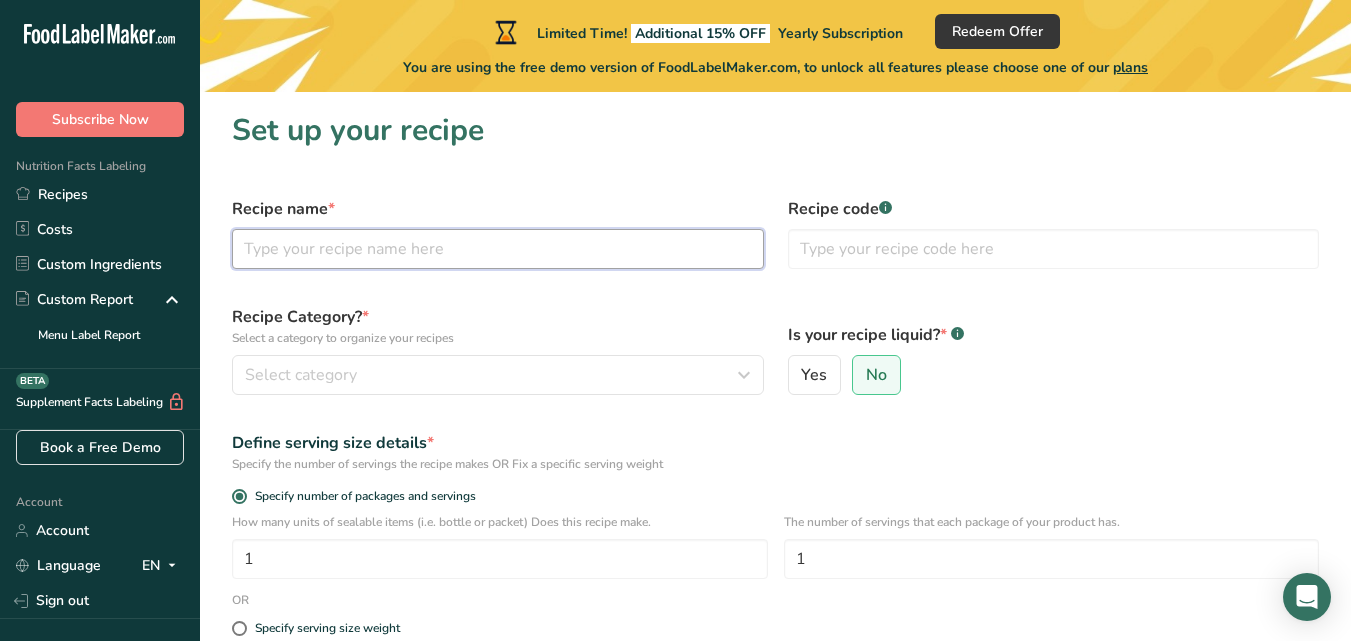 click at bounding box center [498, 249] 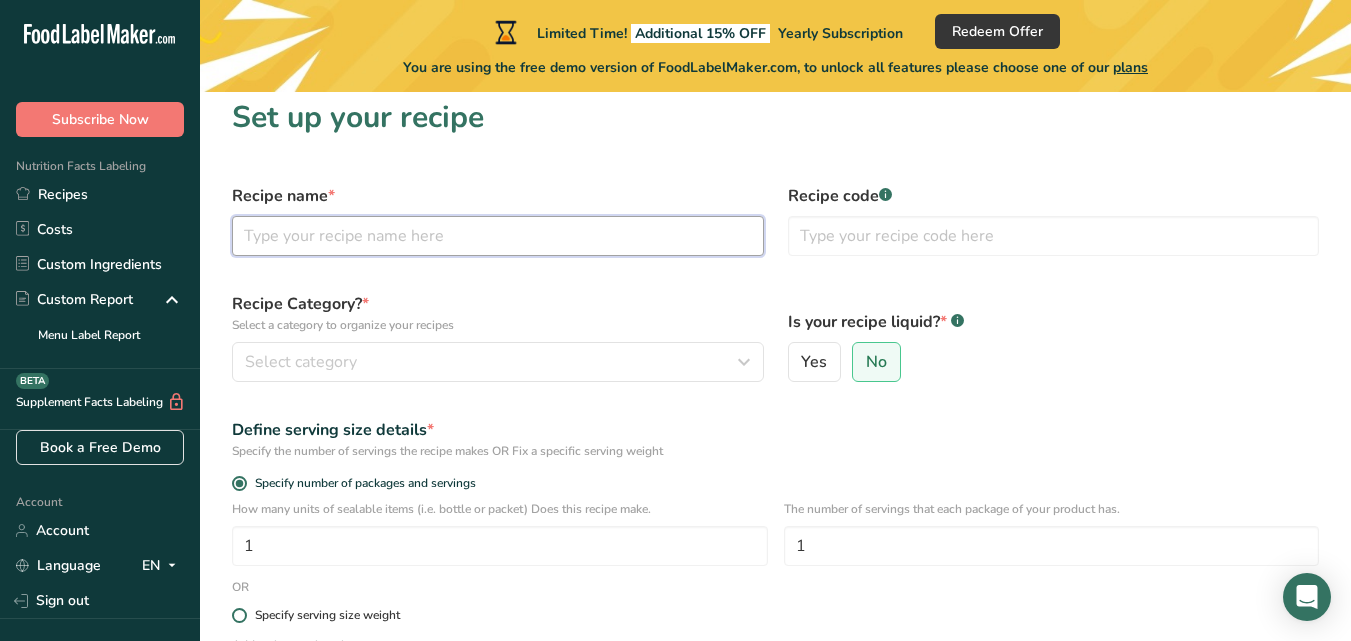scroll, scrollTop: 0, scrollLeft: 0, axis: both 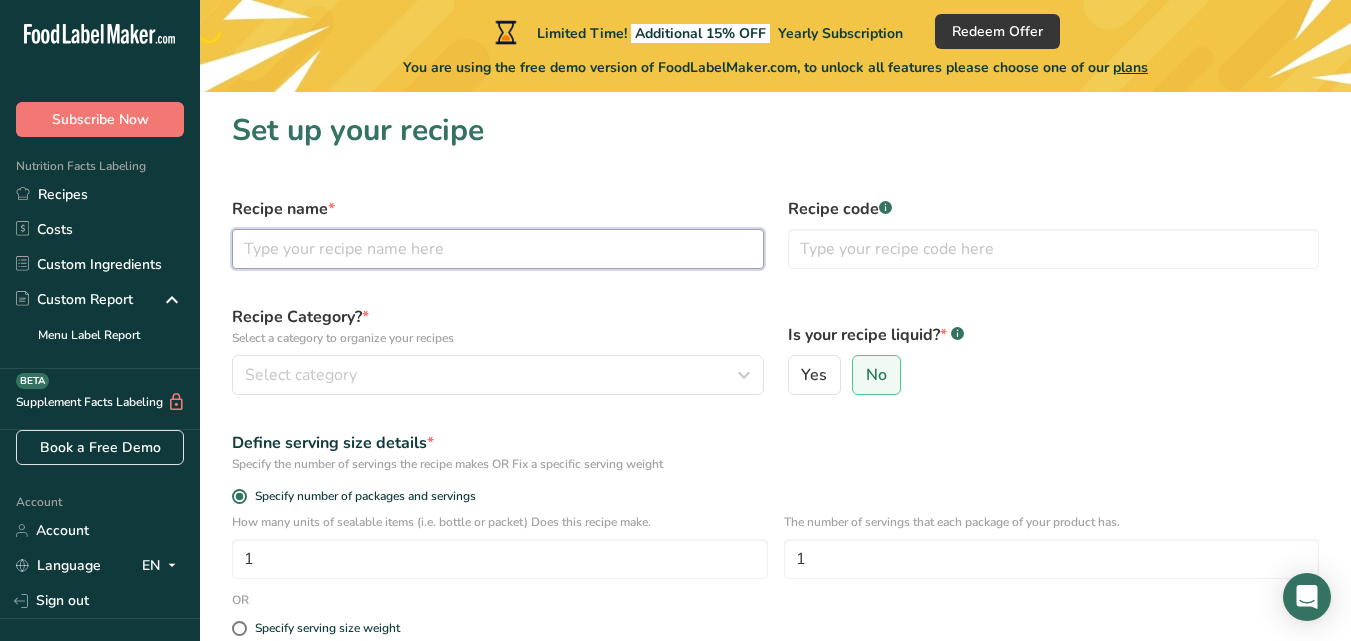 click at bounding box center (498, 249) 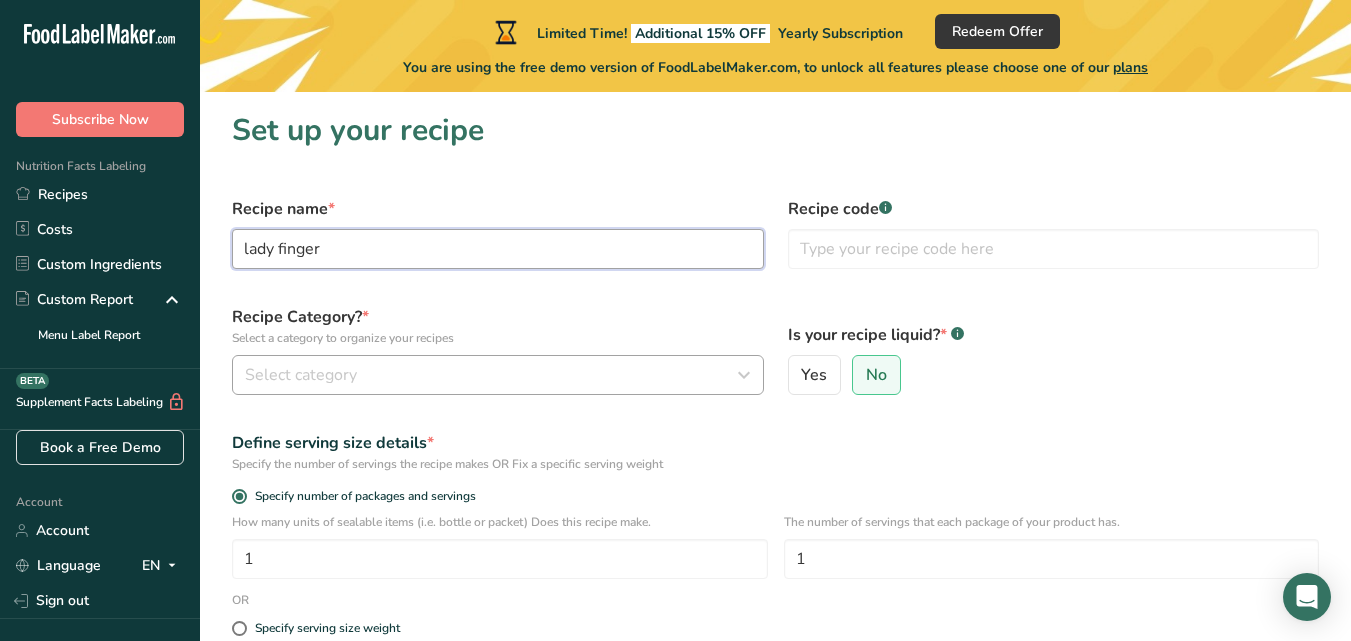 type on "lady finger" 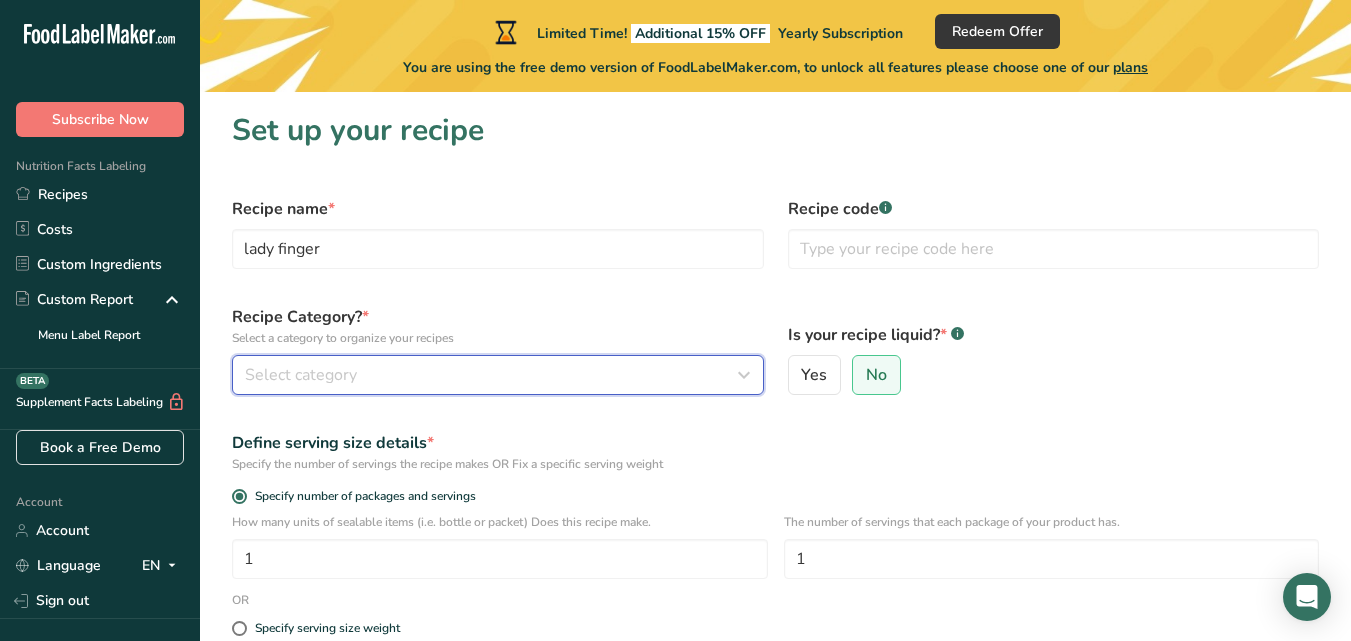click on "Select category" at bounding box center (492, 375) 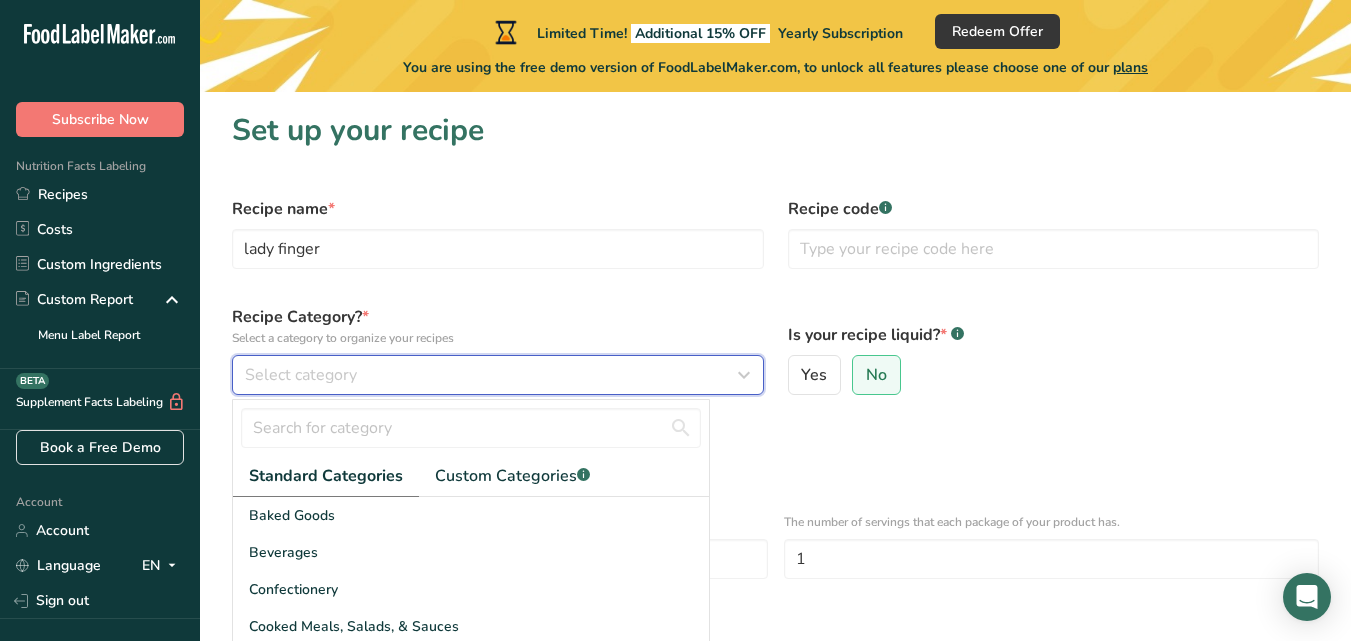 click at bounding box center [744, 375] 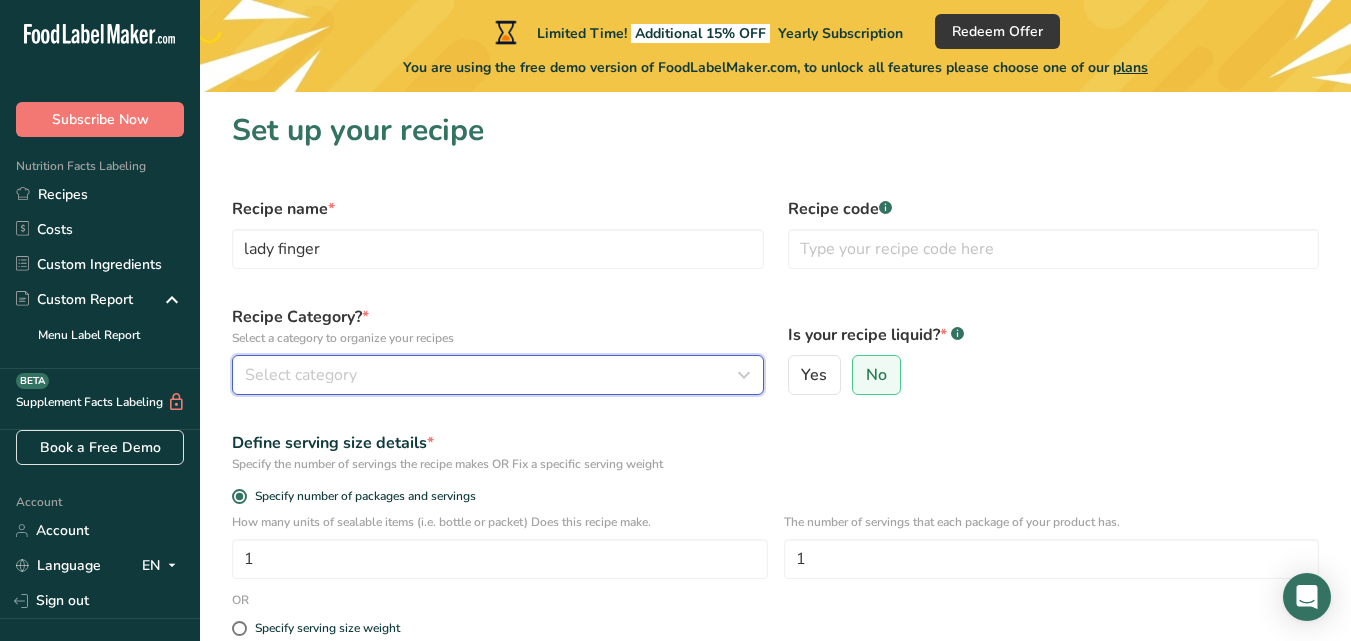 click at bounding box center (744, 375) 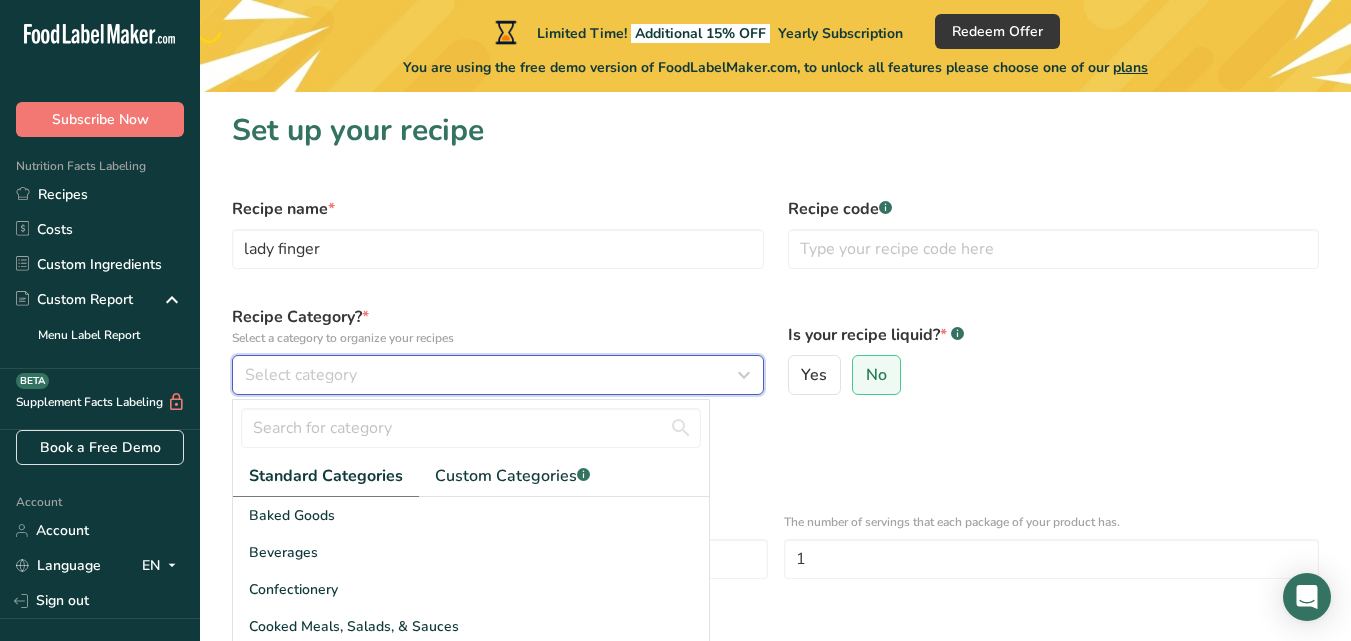 click on "Select category" at bounding box center [301, 375] 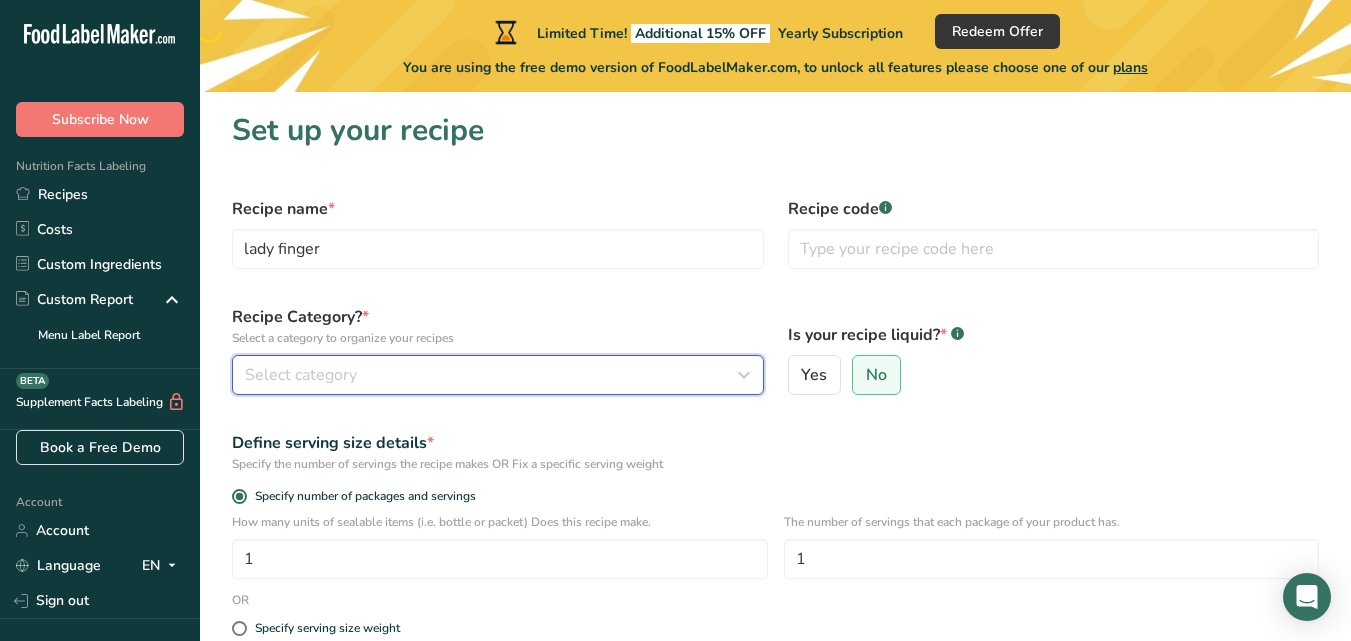 click on "Select category" at bounding box center (301, 375) 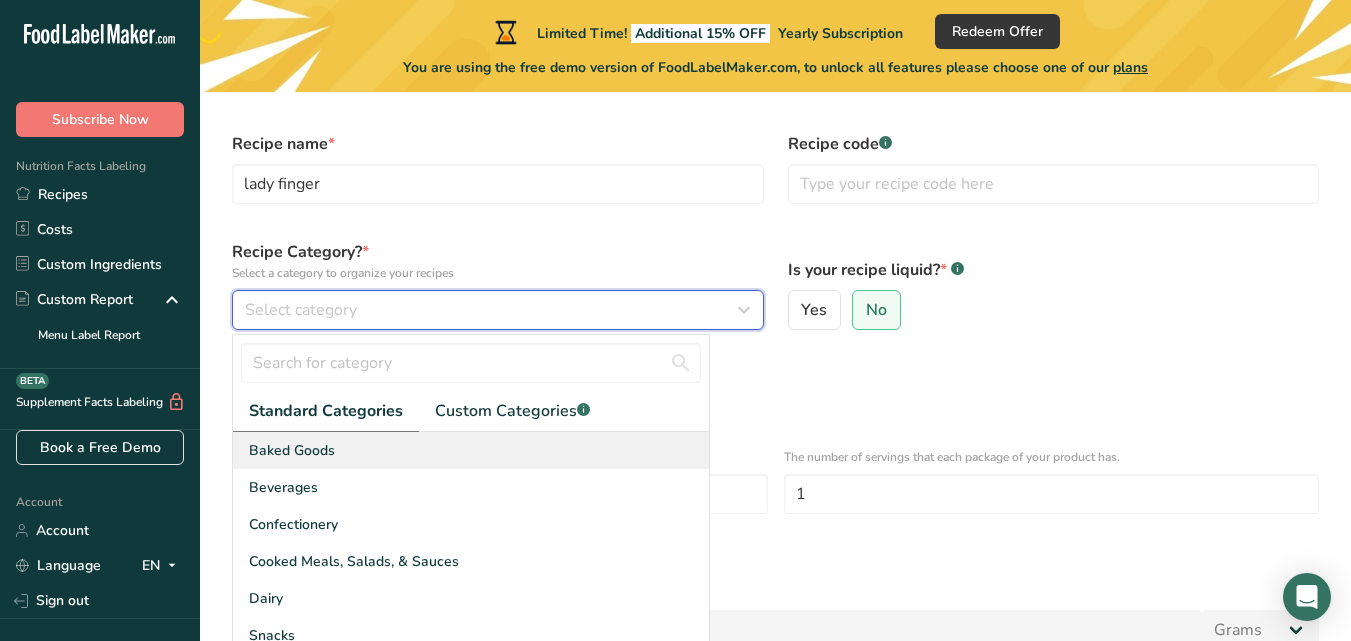 scroll, scrollTop: 100, scrollLeft: 0, axis: vertical 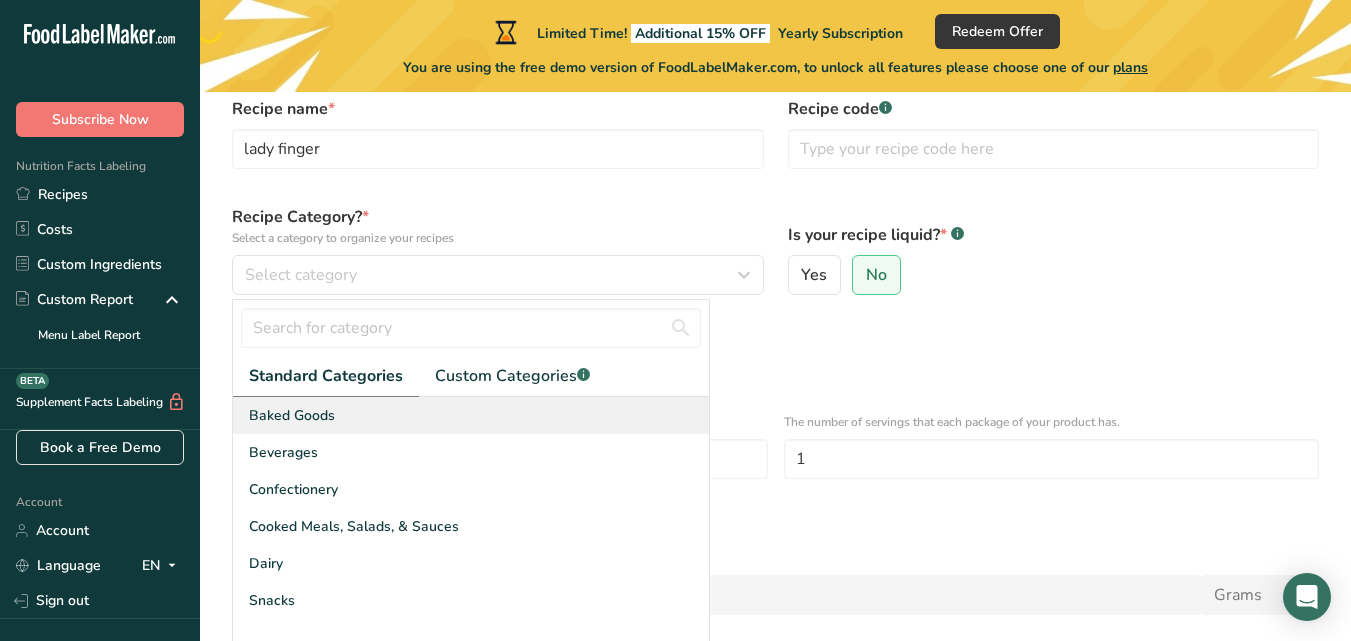 click on "Baked Goods" at bounding box center [292, 415] 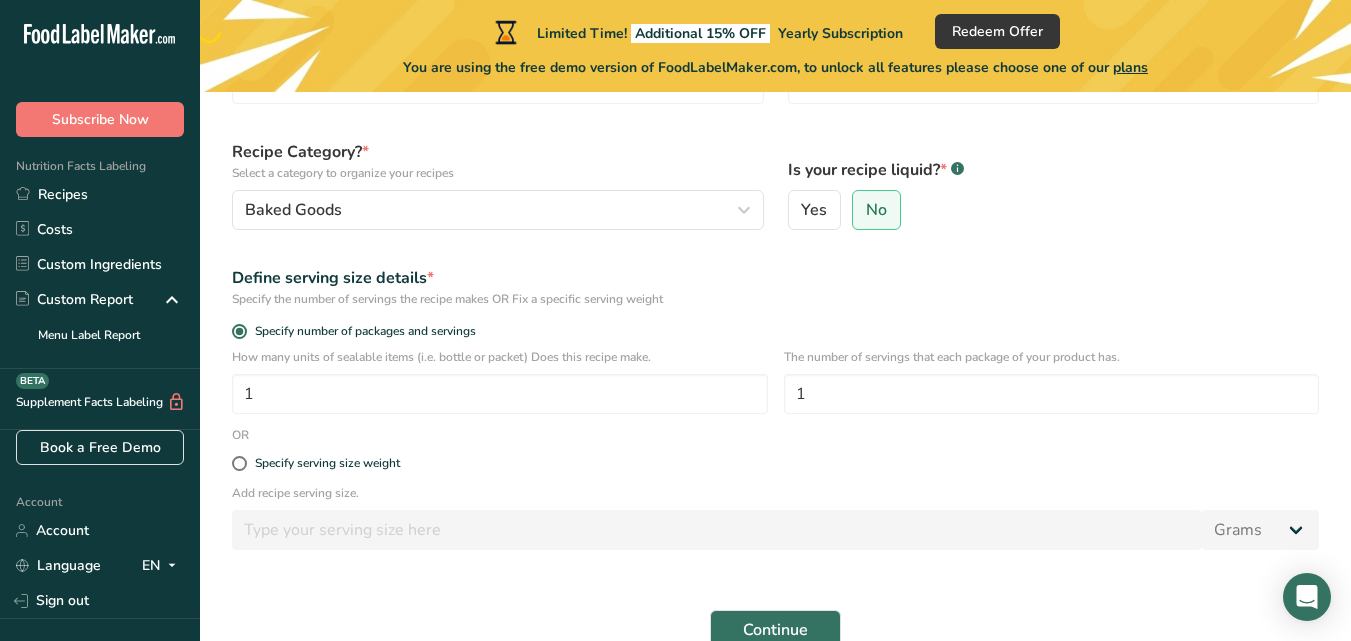 scroll, scrollTop: 200, scrollLeft: 0, axis: vertical 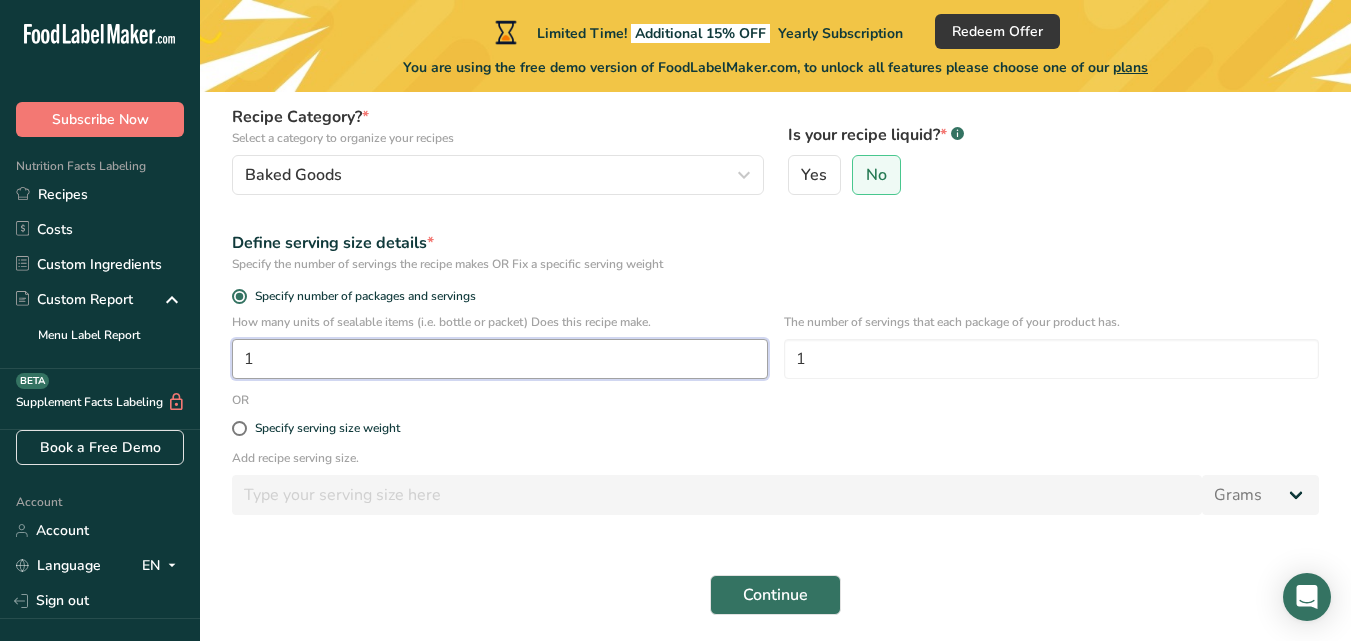 click on "1" at bounding box center (500, 359) 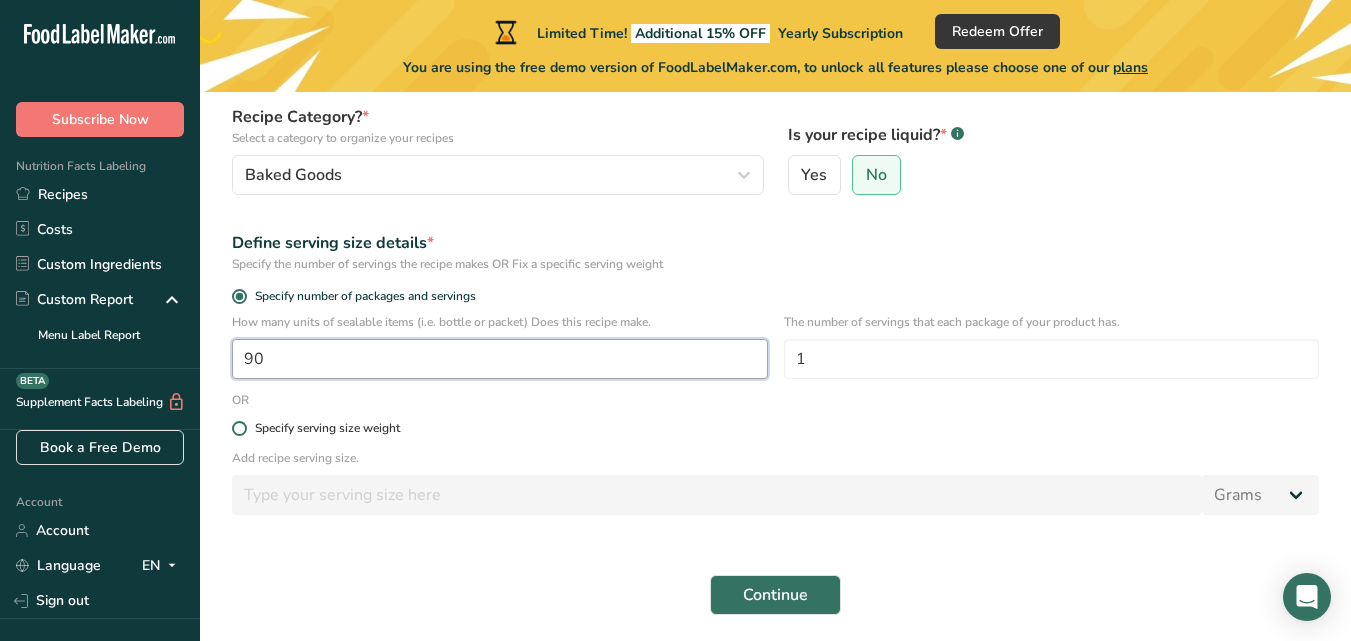 type on "90" 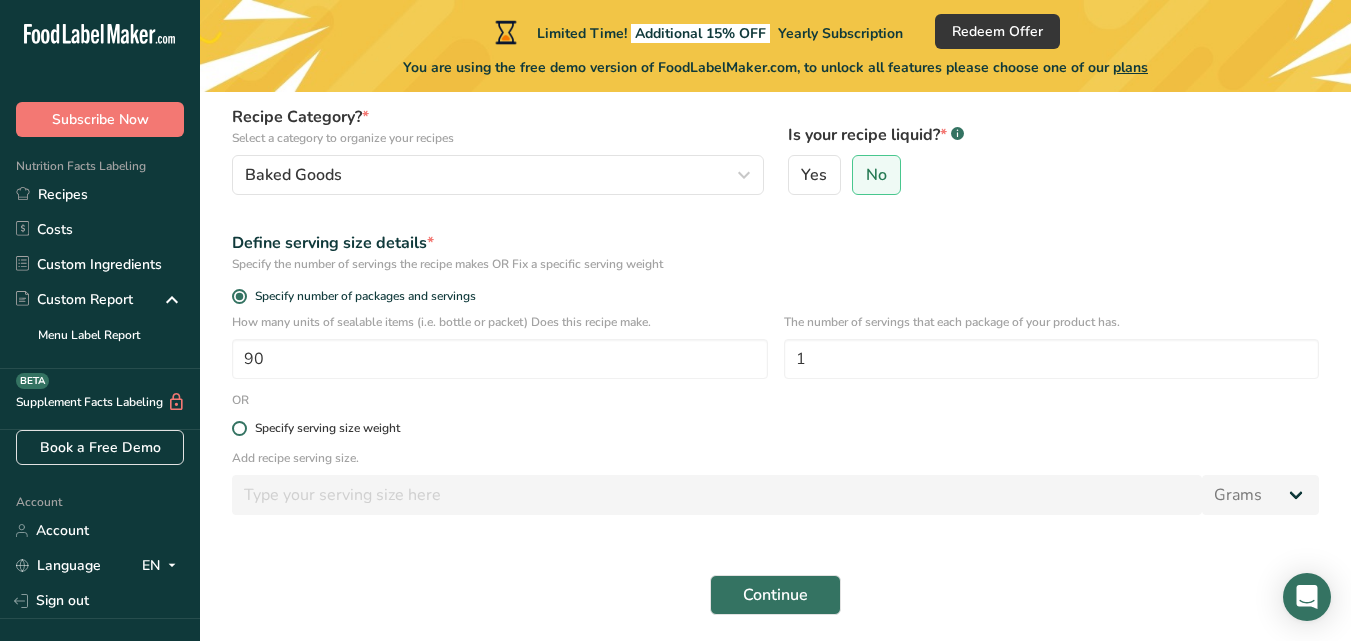click at bounding box center [239, 428] 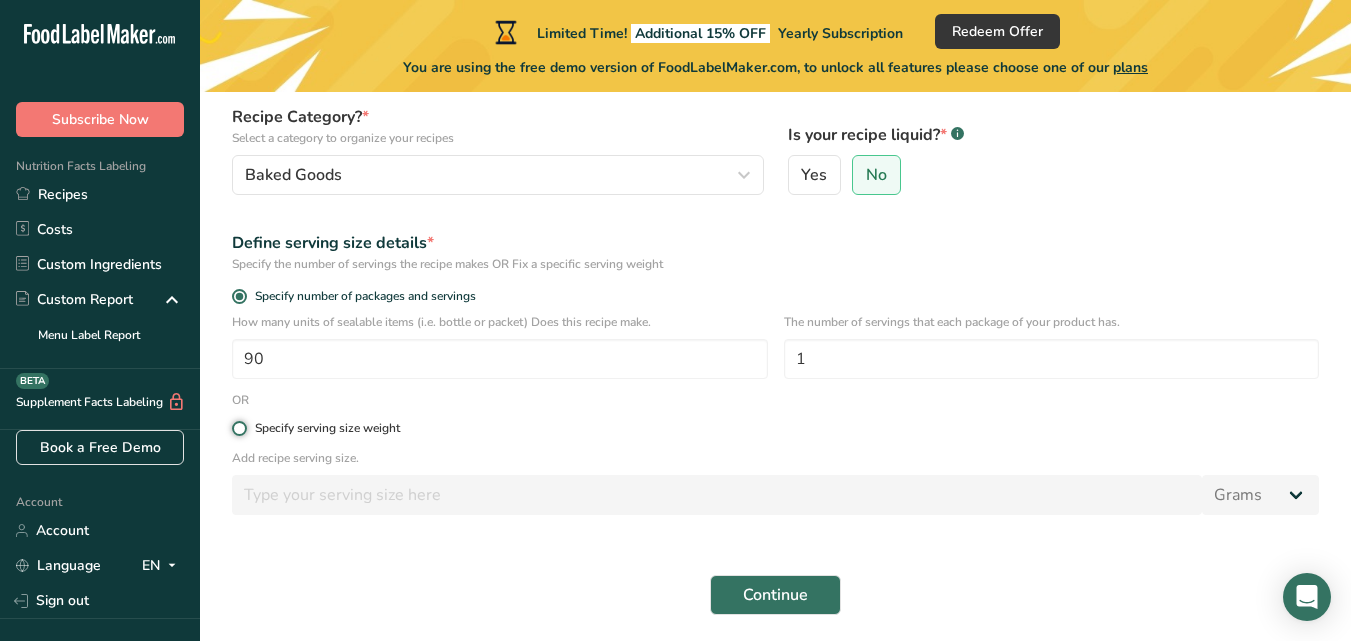 click on "Specify serving size weight" at bounding box center [238, 428] 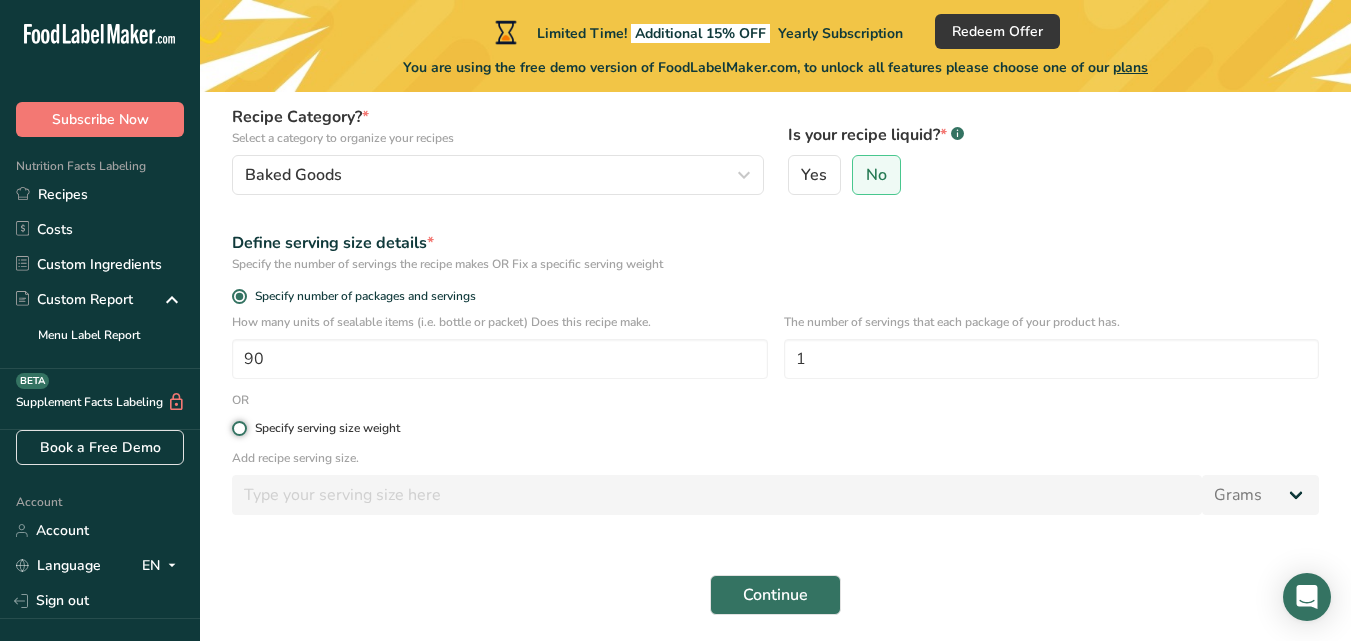 radio on "true" 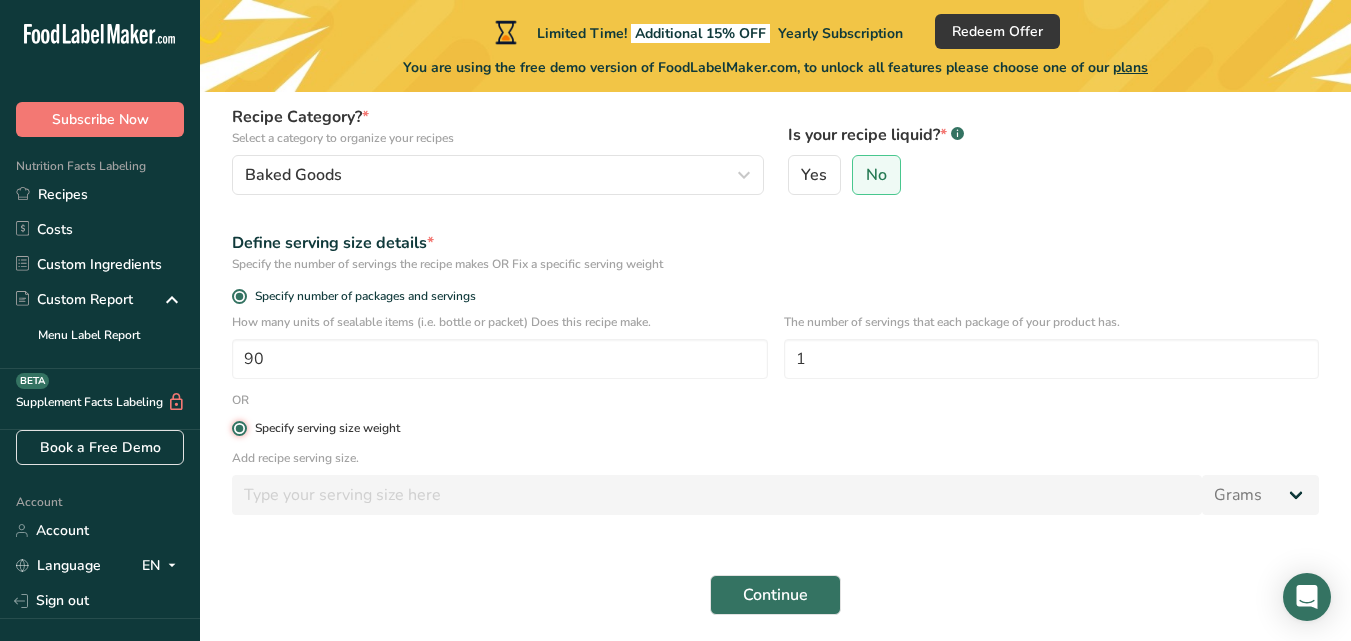 radio on "false" 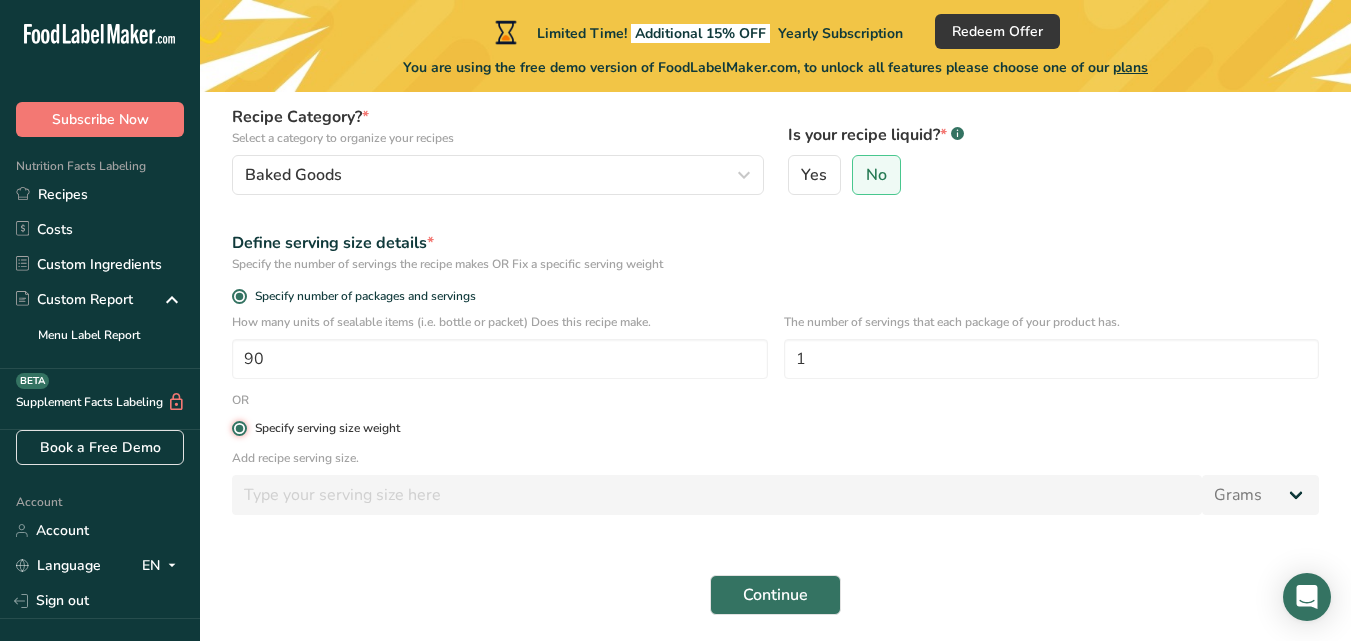 type 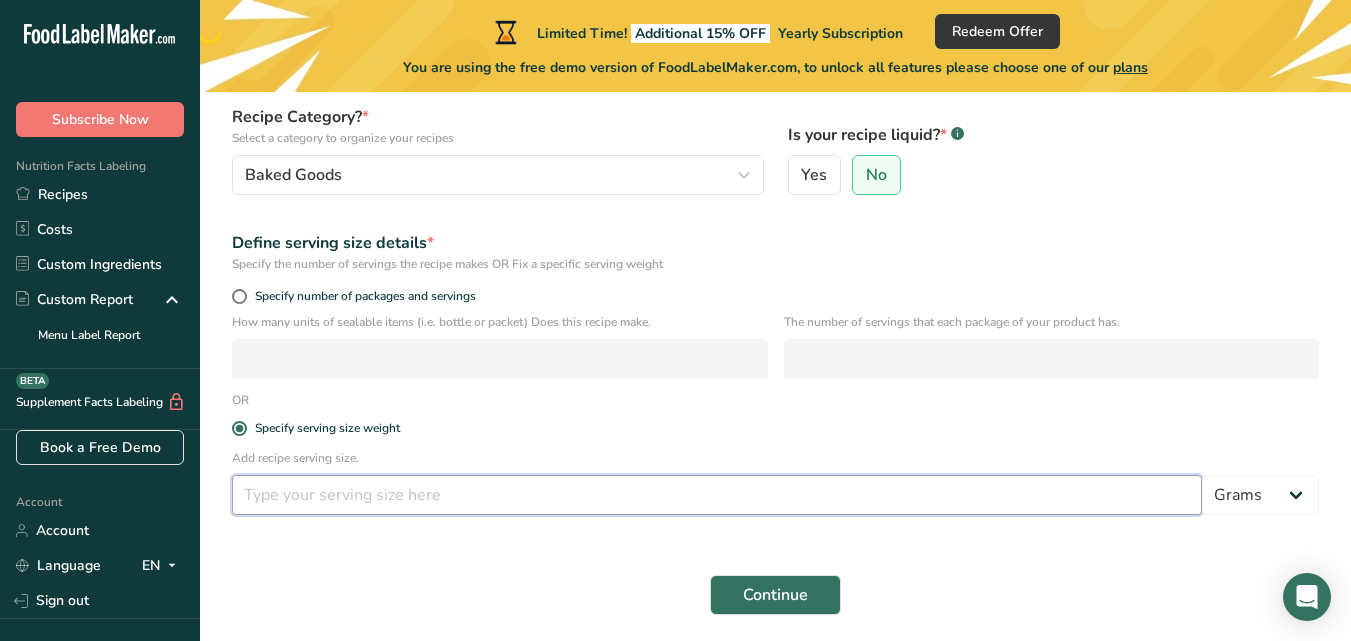 click at bounding box center (717, 495) 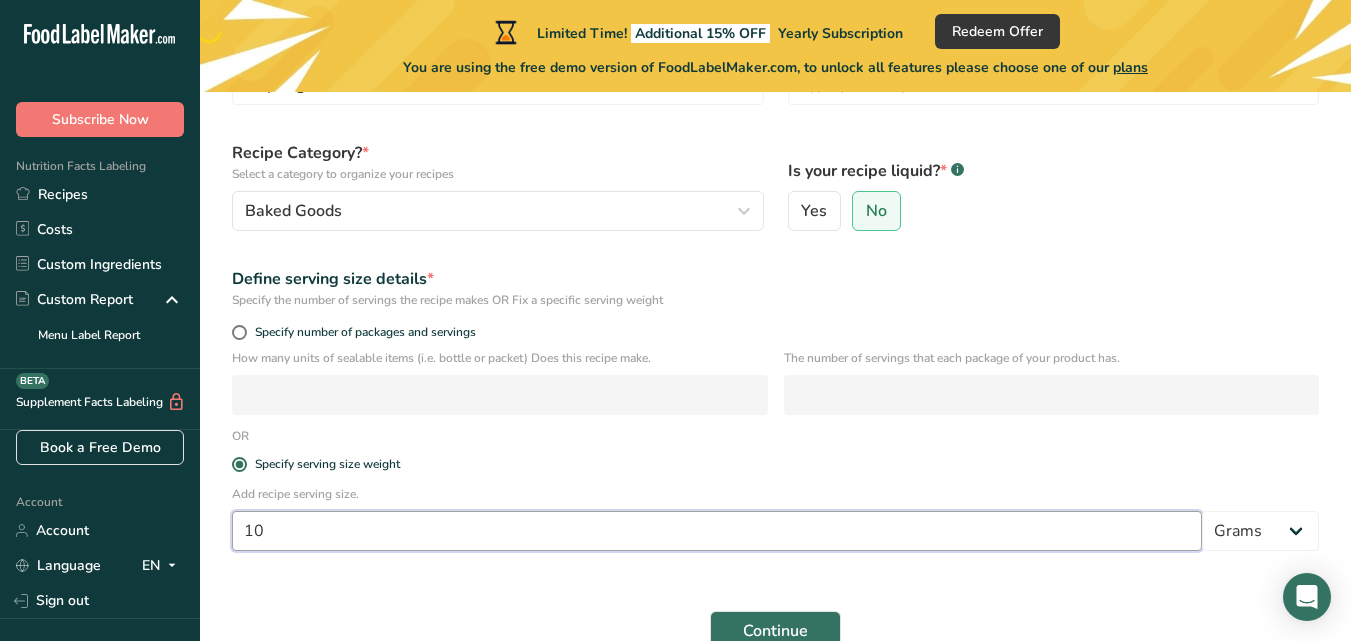 scroll, scrollTop: 200, scrollLeft: 0, axis: vertical 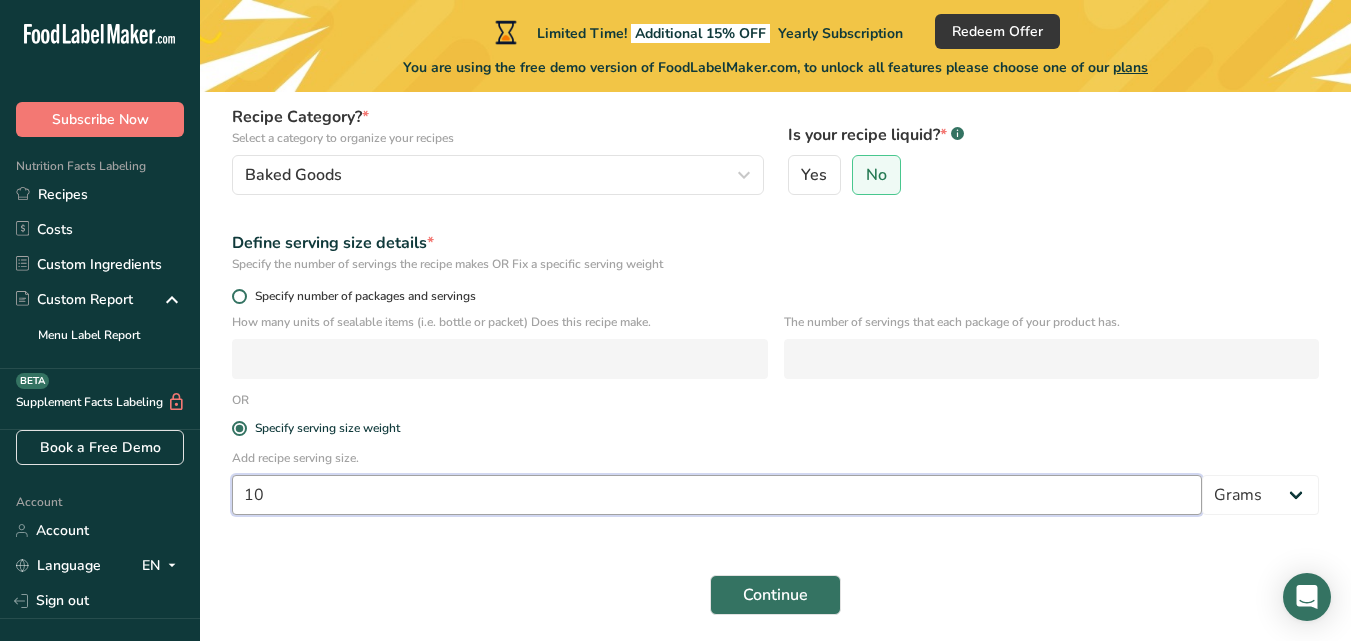 type on "10" 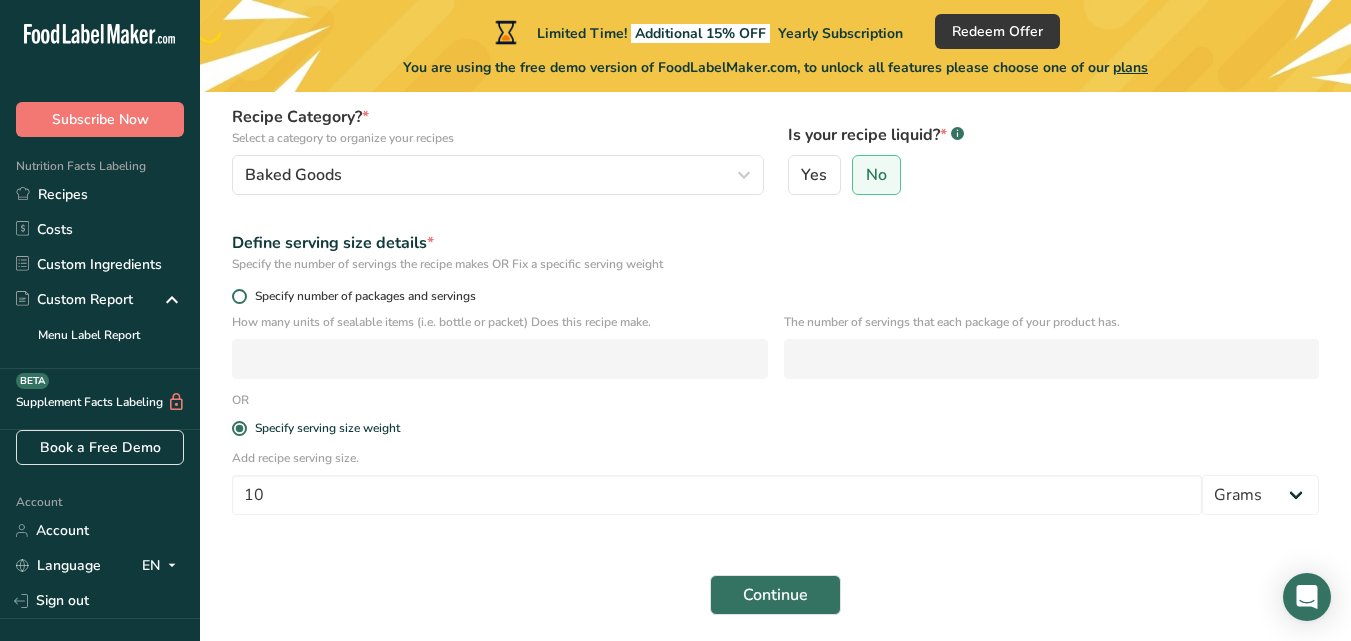 click at bounding box center [239, 296] 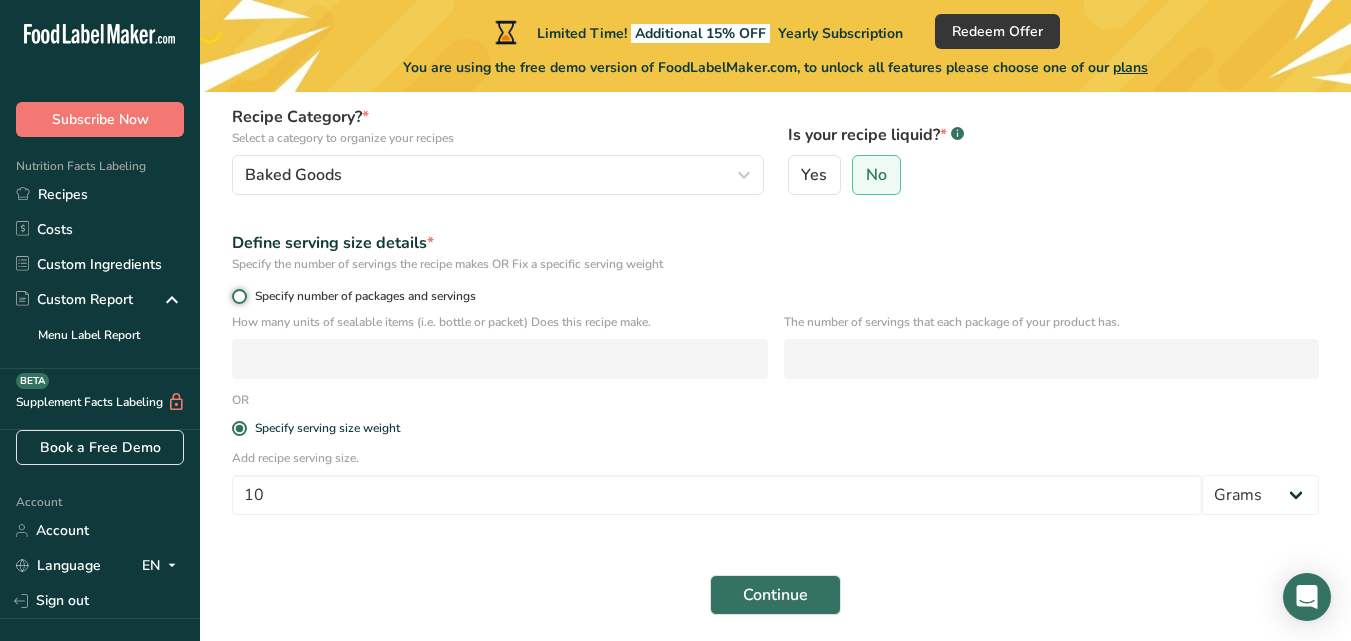 click on "Specify number of packages and servings" at bounding box center [238, 296] 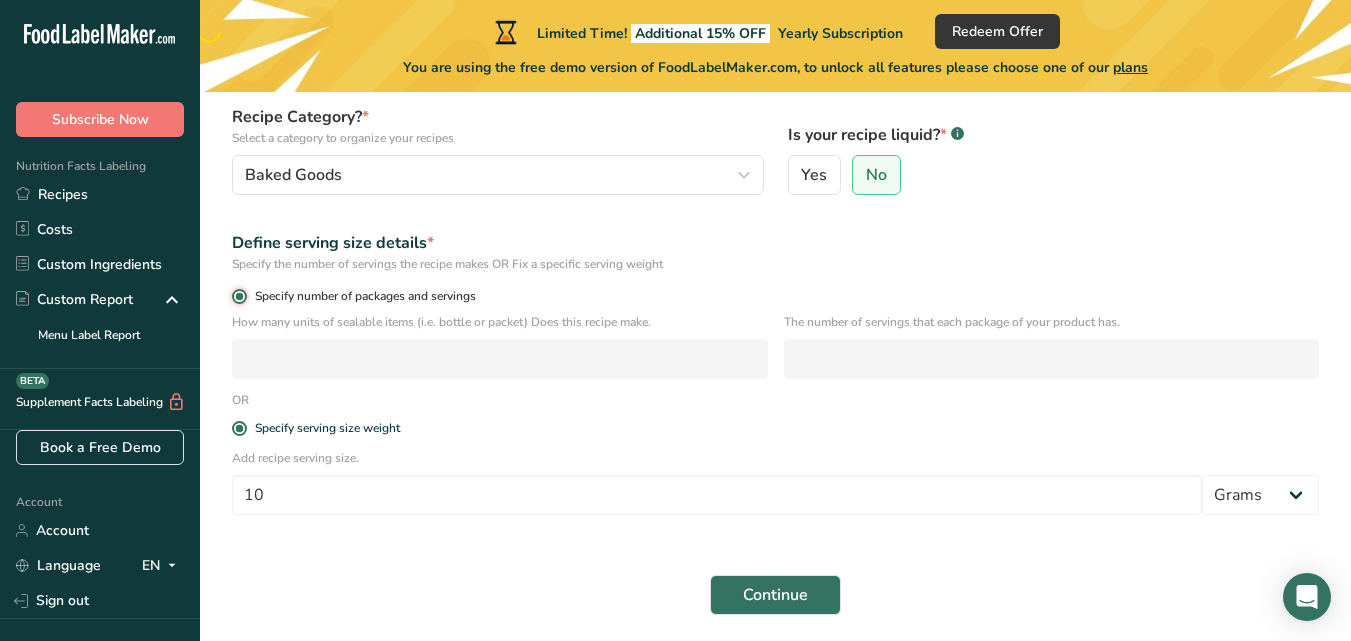 radio on "false" 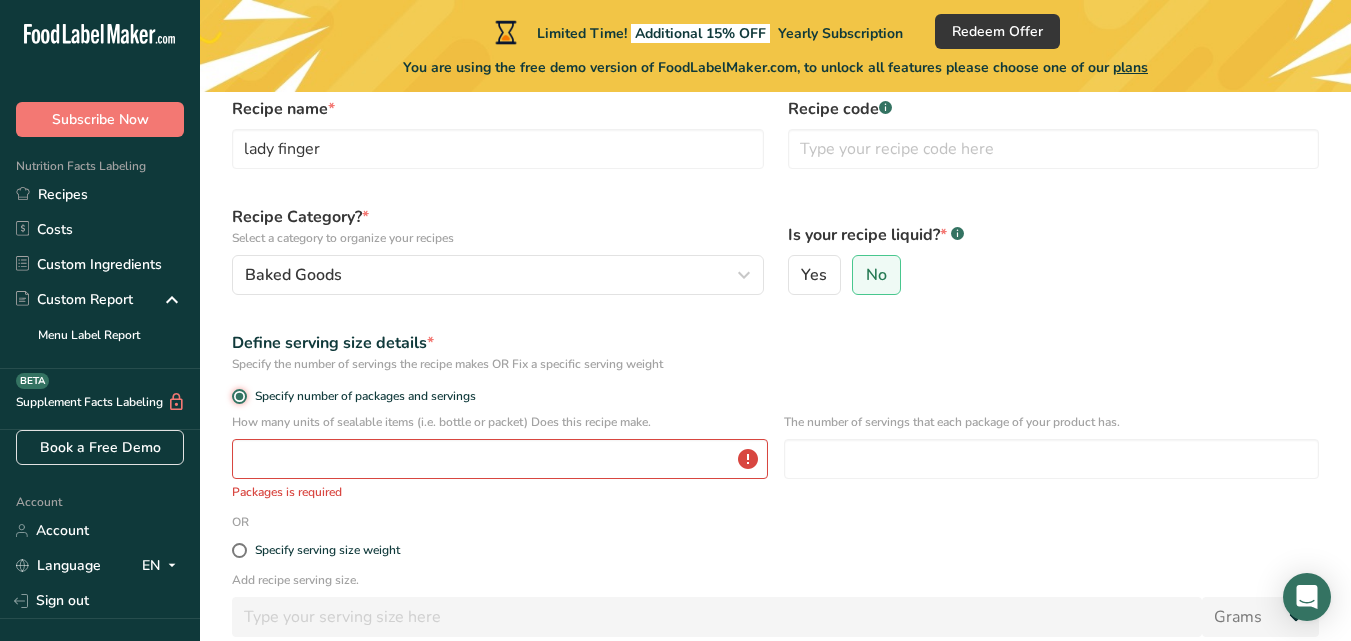 scroll, scrollTop: 0, scrollLeft: 0, axis: both 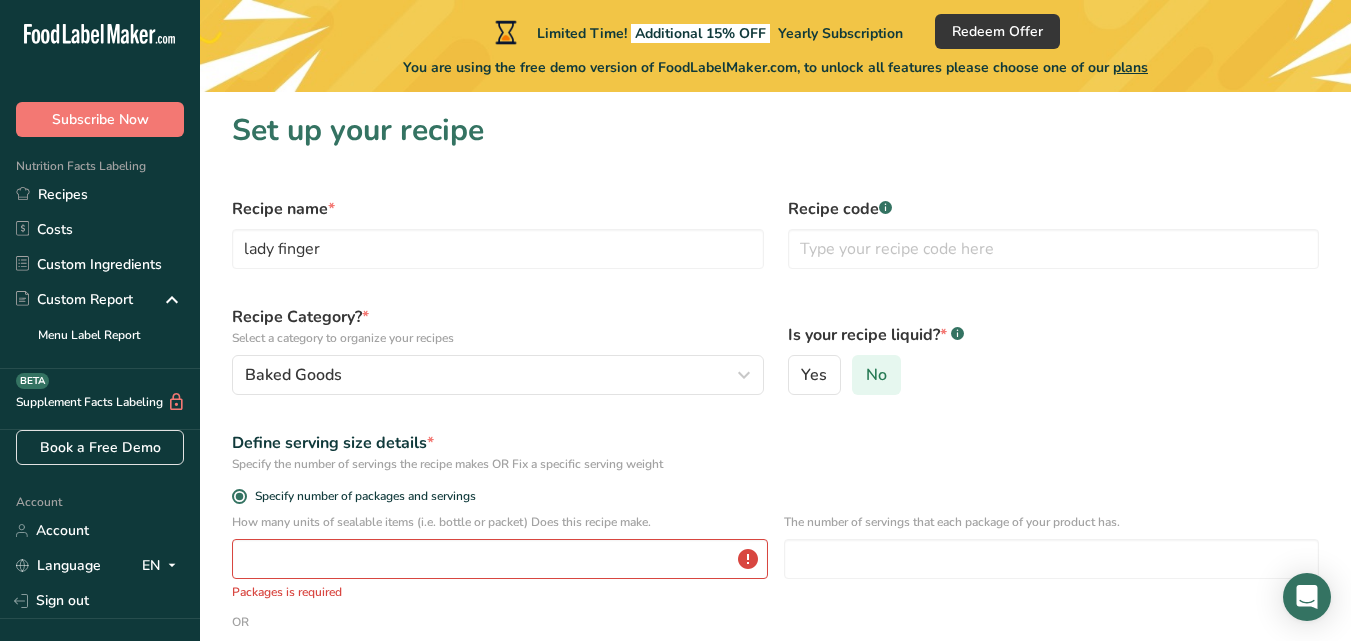 click on "No" at bounding box center [876, 375] 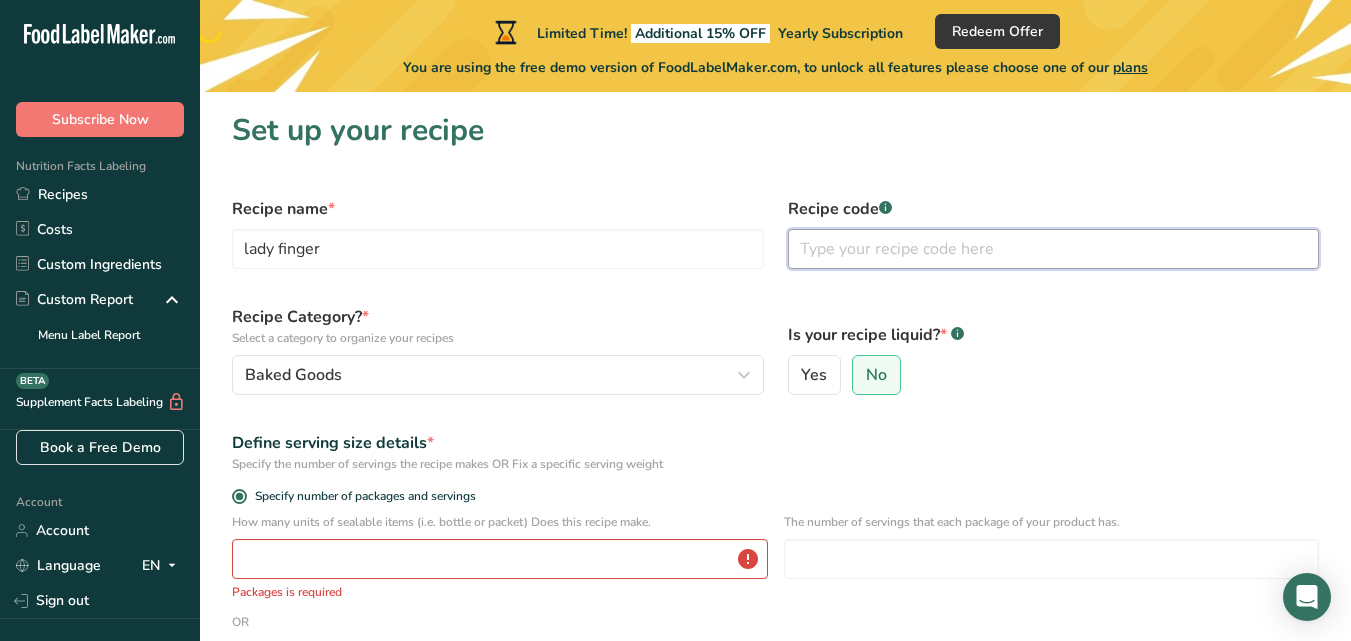 click at bounding box center (1054, 249) 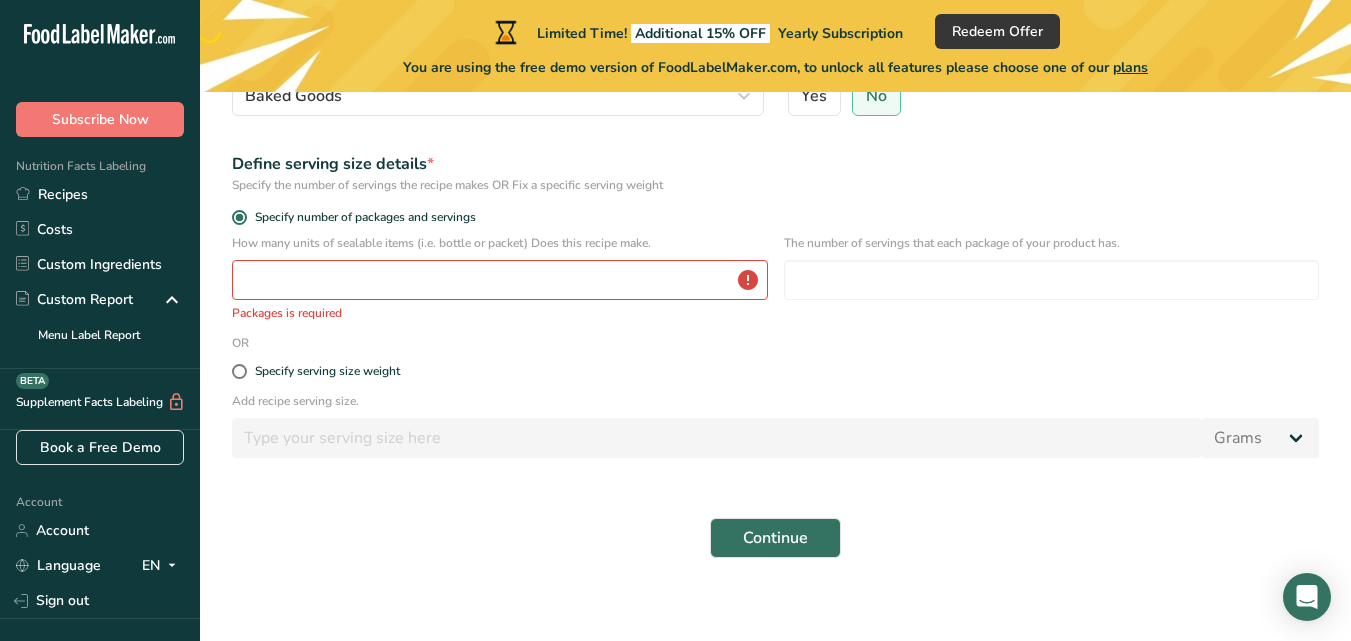 scroll, scrollTop: 292, scrollLeft: 0, axis: vertical 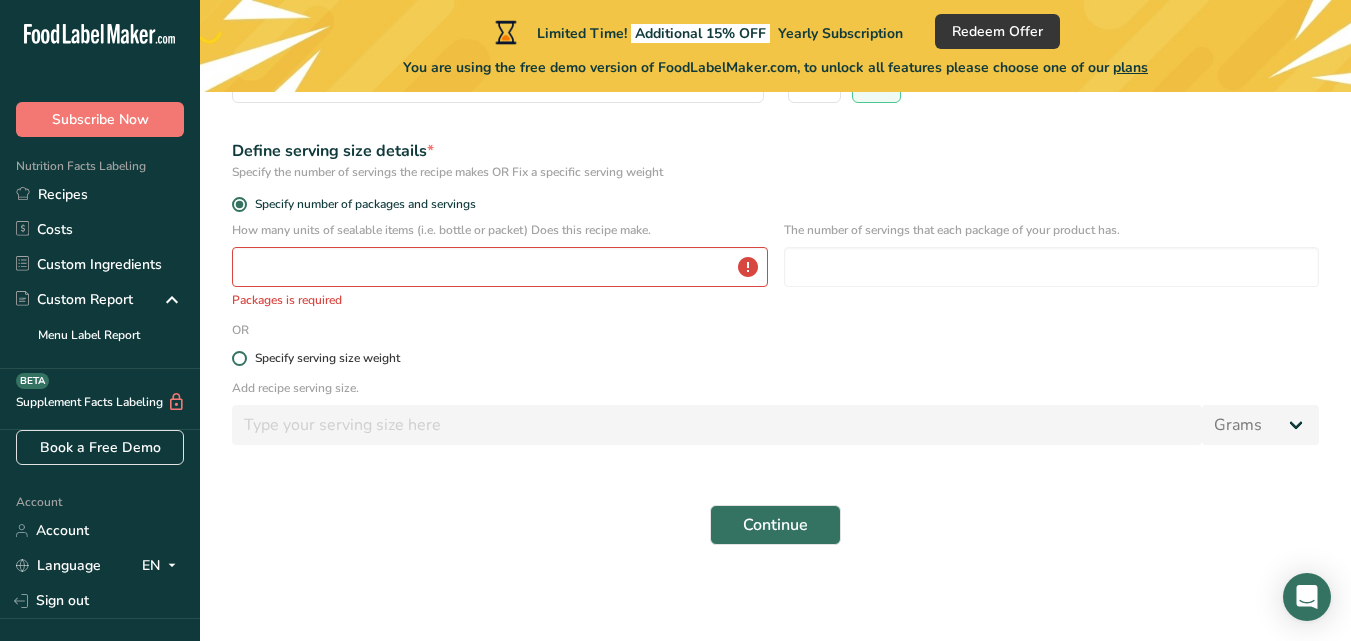 click at bounding box center [239, 358] 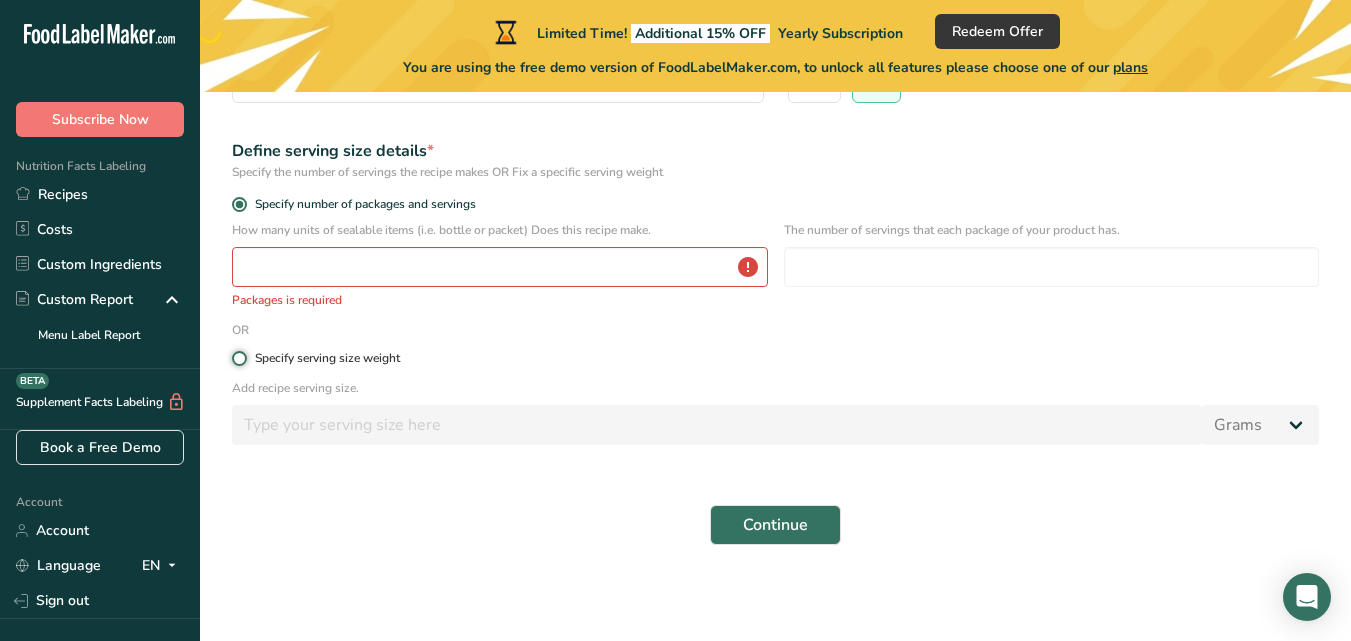 click on "Specify serving size weight" at bounding box center (238, 358) 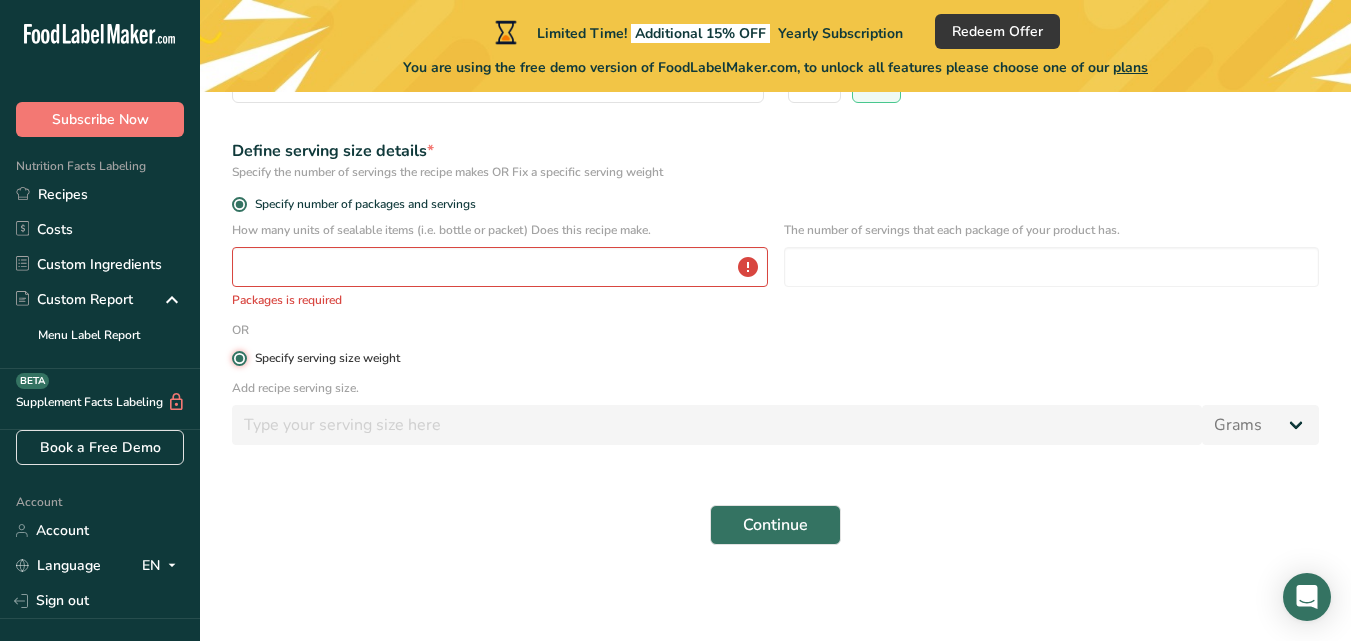 radio on "false" 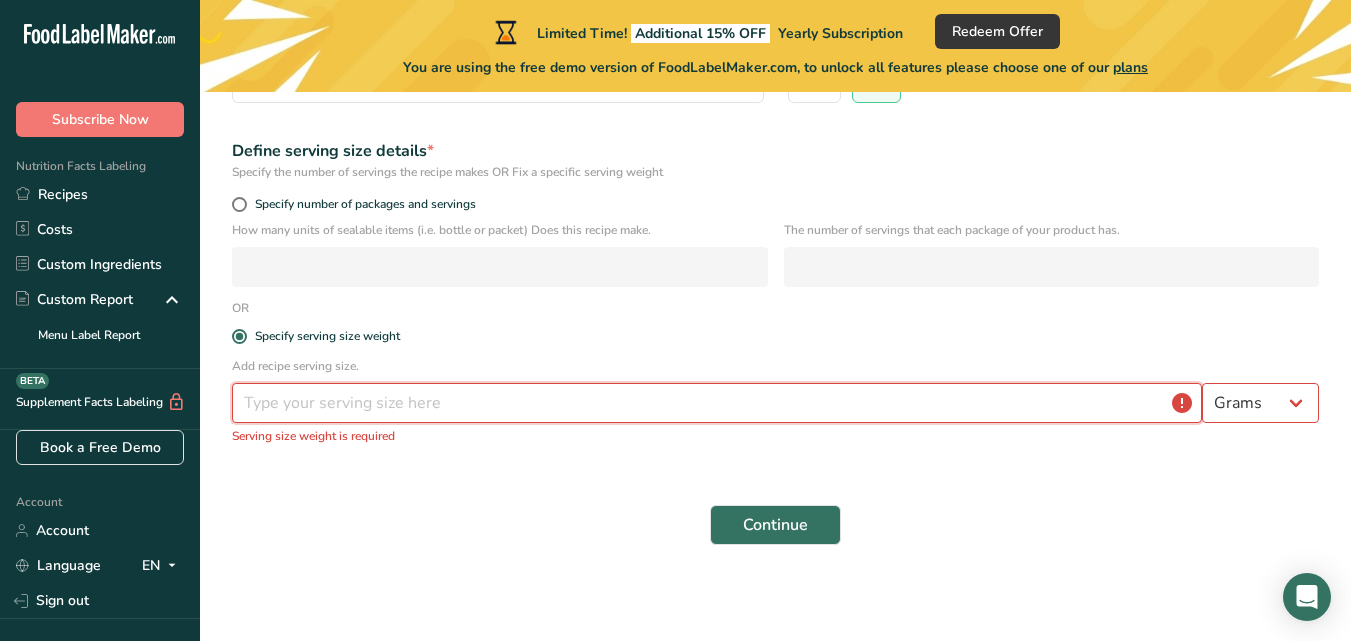 click at bounding box center [717, 403] 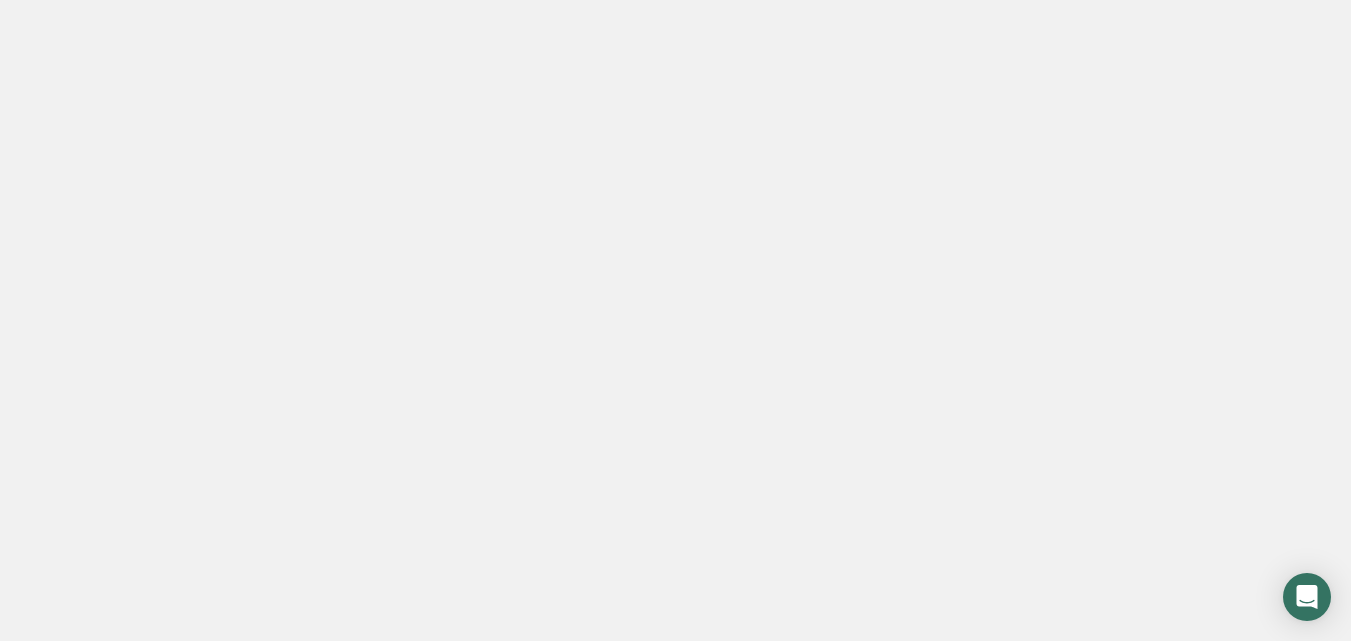 scroll, scrollTop: 0, scrollLeft: 0, axis: both 